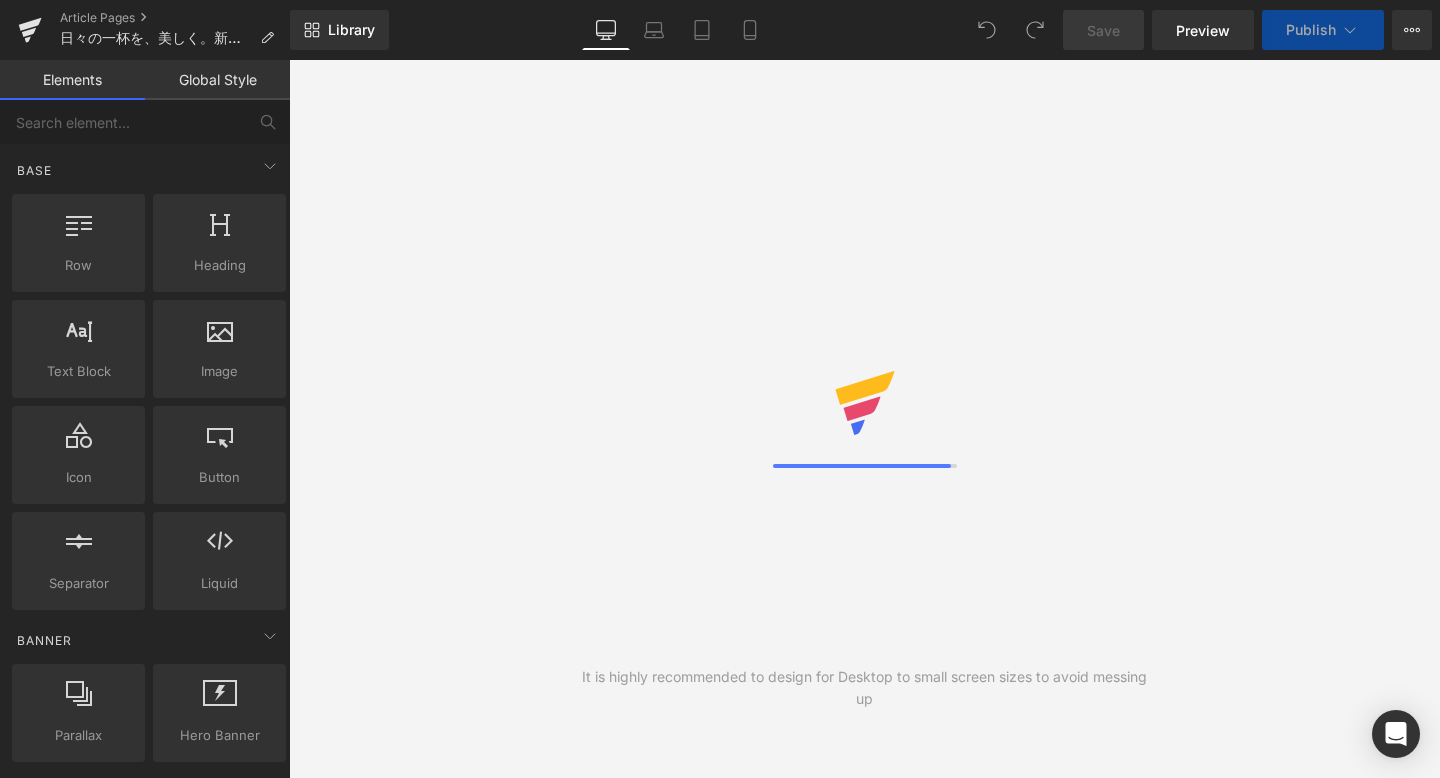 scroll, scrollTop: 0, scrollLeft: 0, axis: both 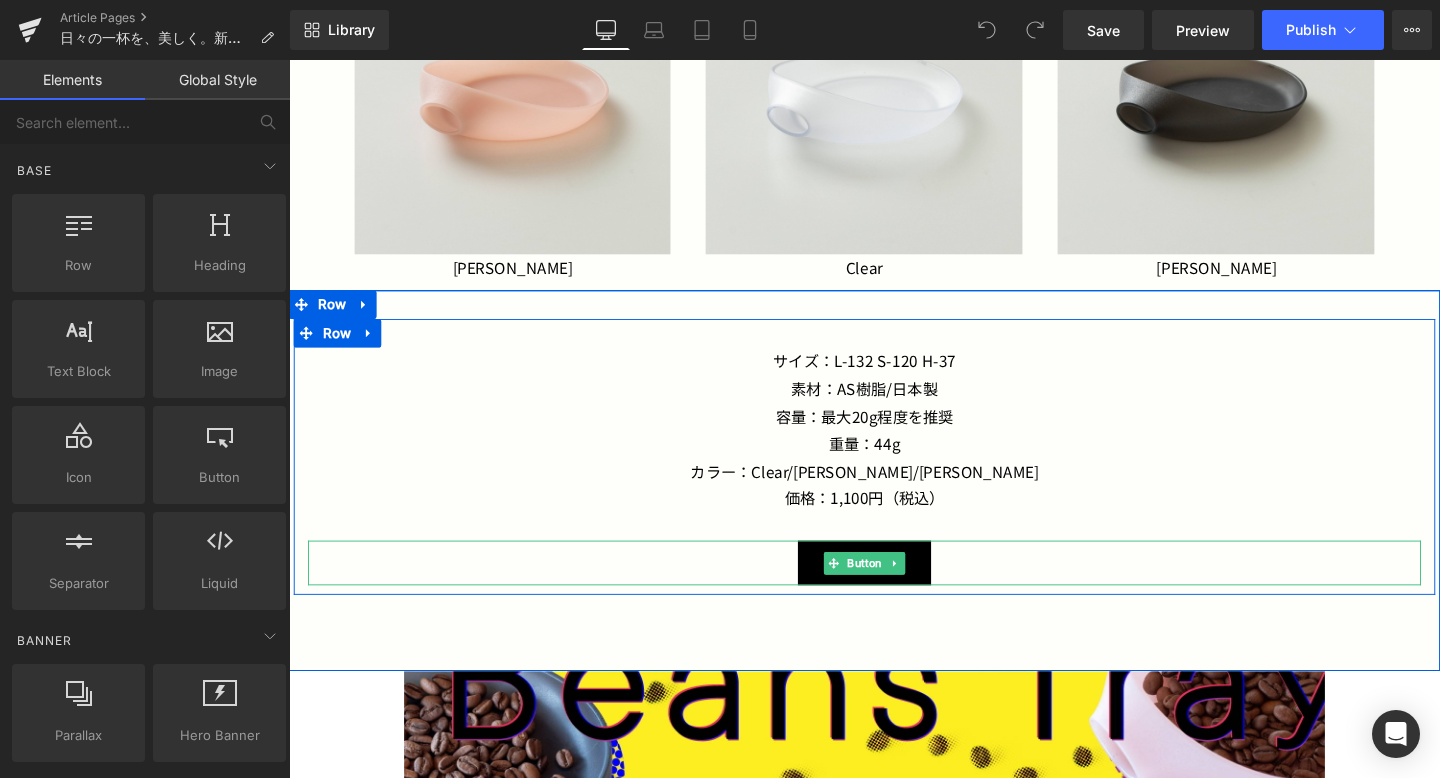 click on "商品を見る" at bounding box center (894, 588) 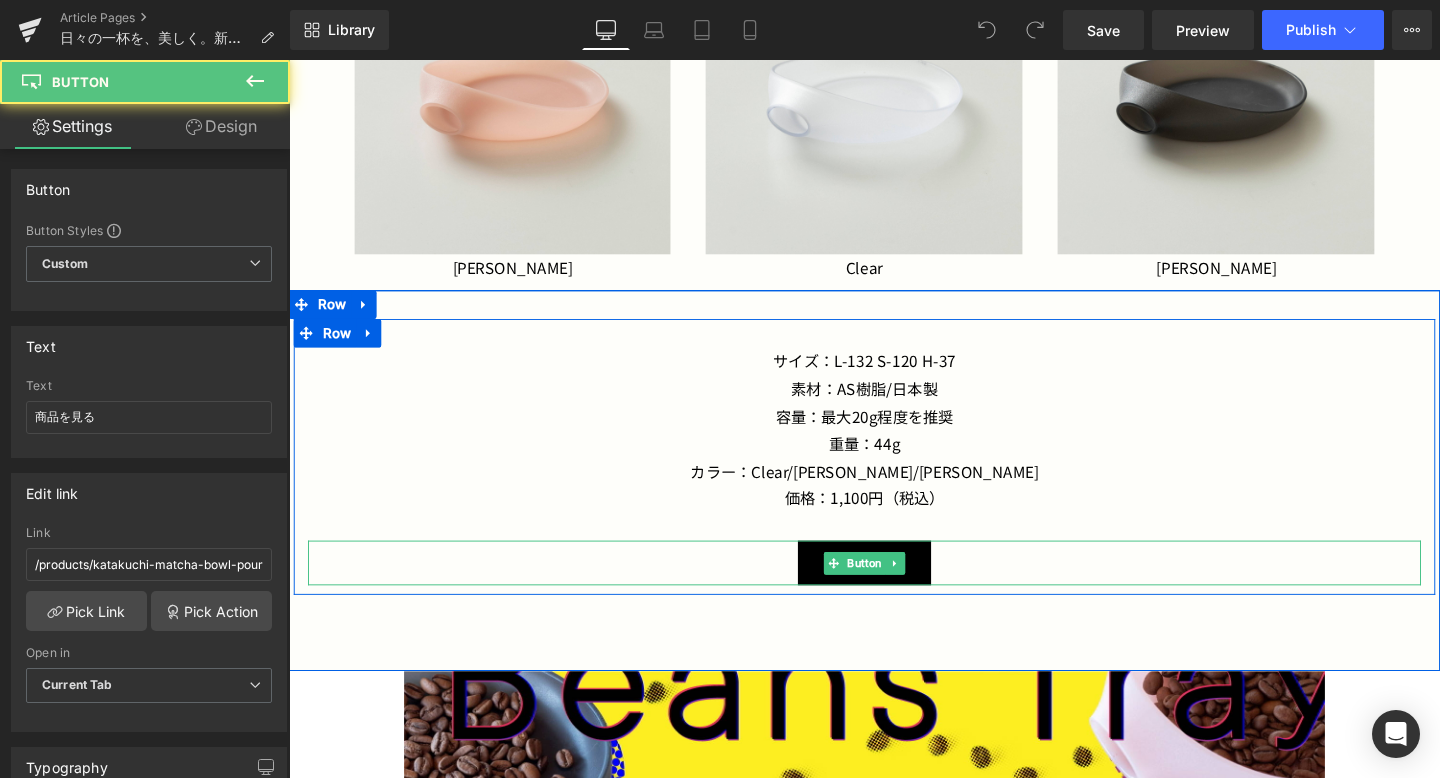 click on "商品を見る" at bounding box center (894, 588) 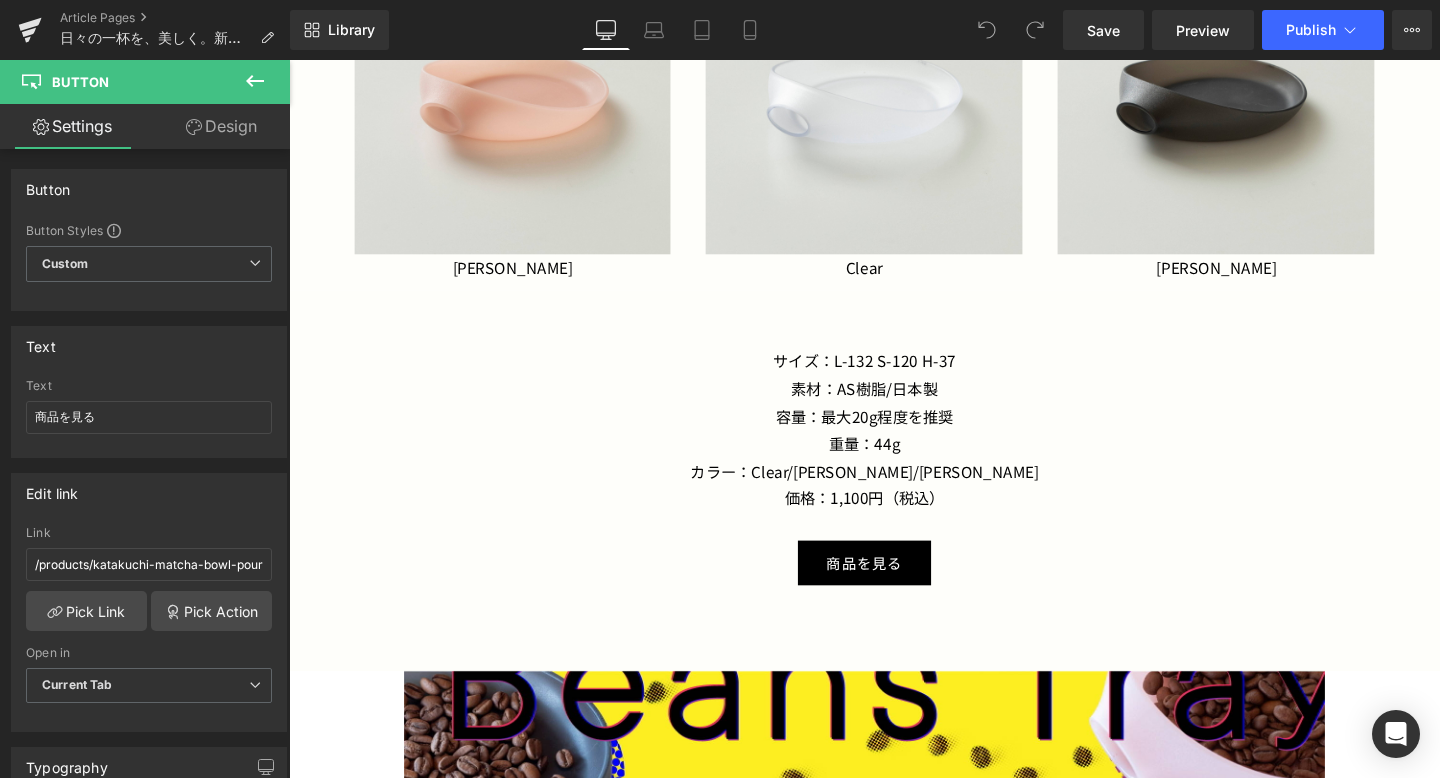 click 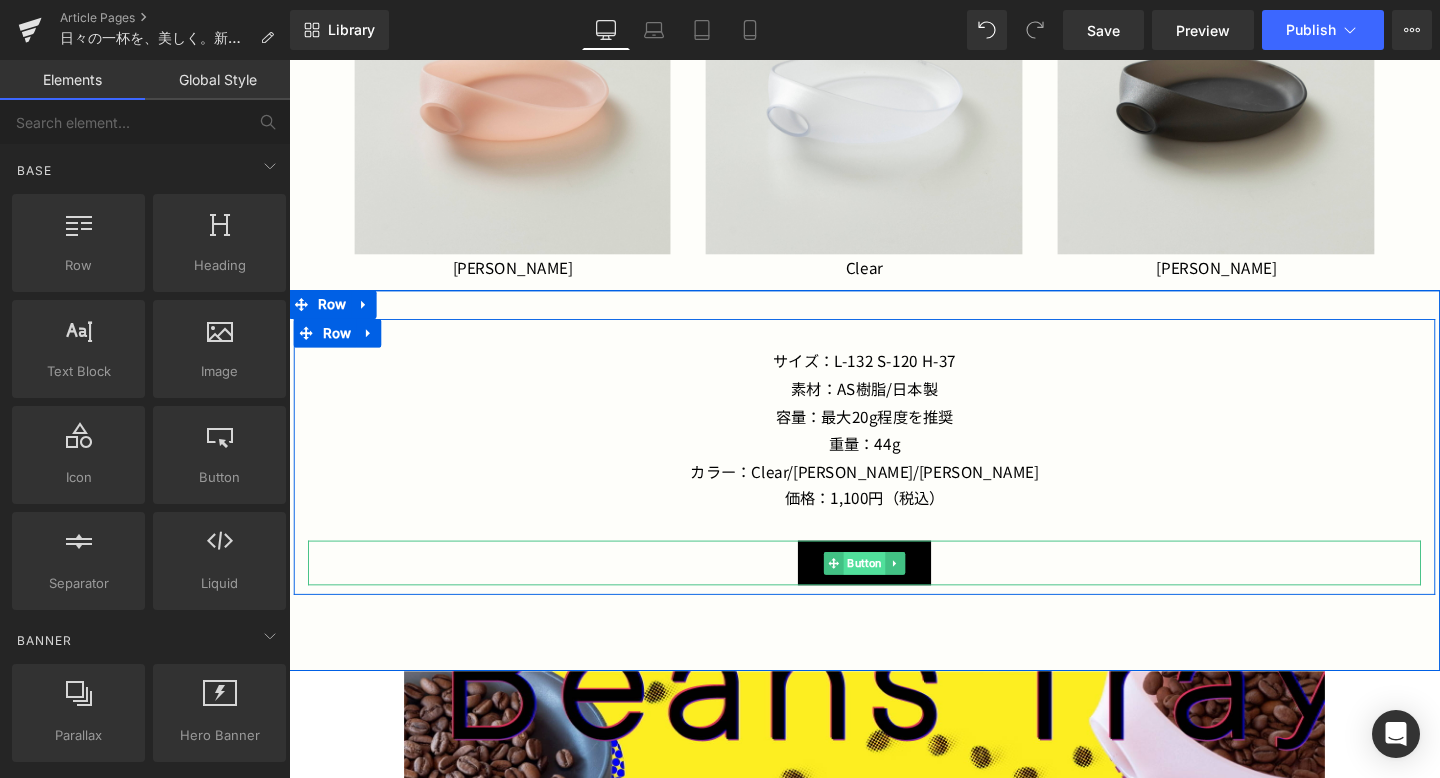 click on "Button" at bounding box center (894, 589) 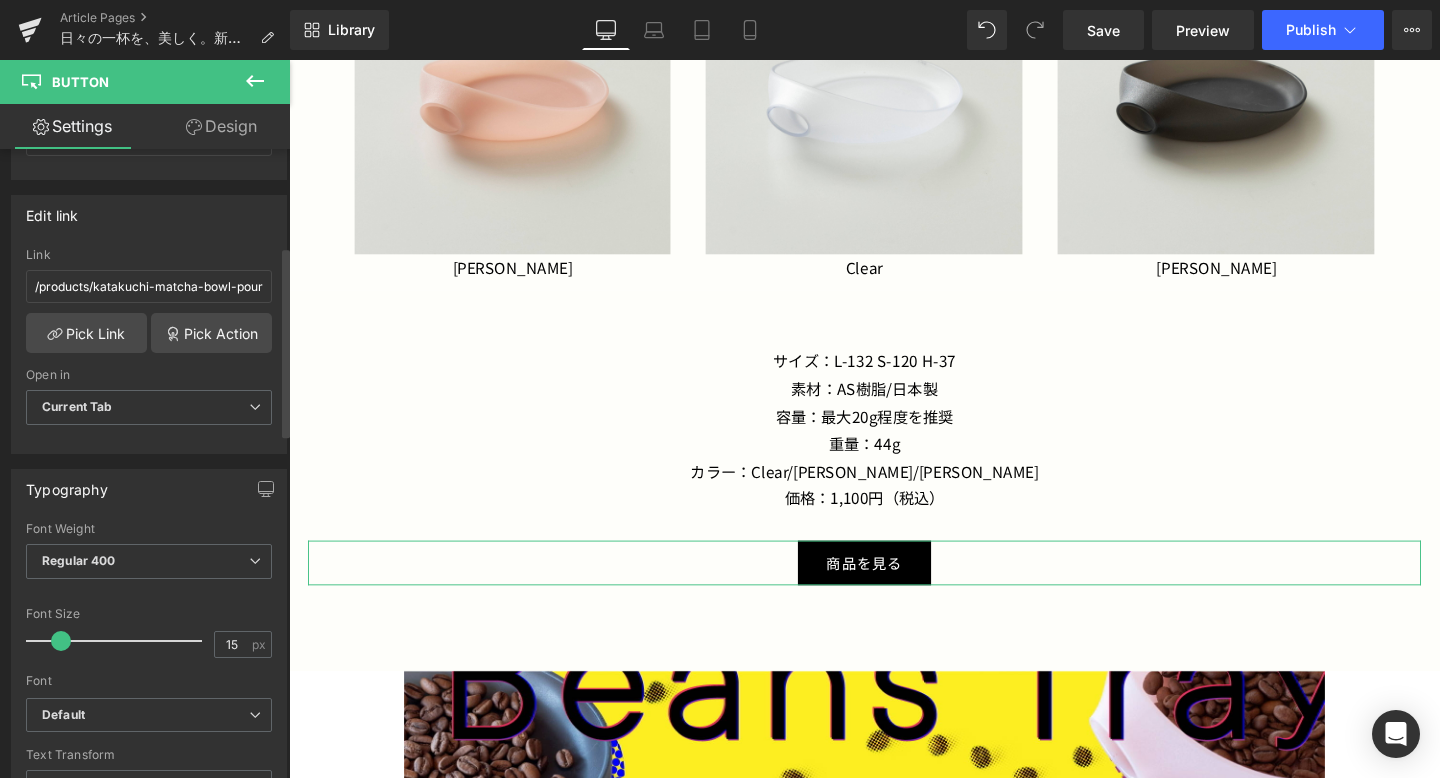 scroll, scrollTop: 273, scrollLeft: 0, axis: vertical 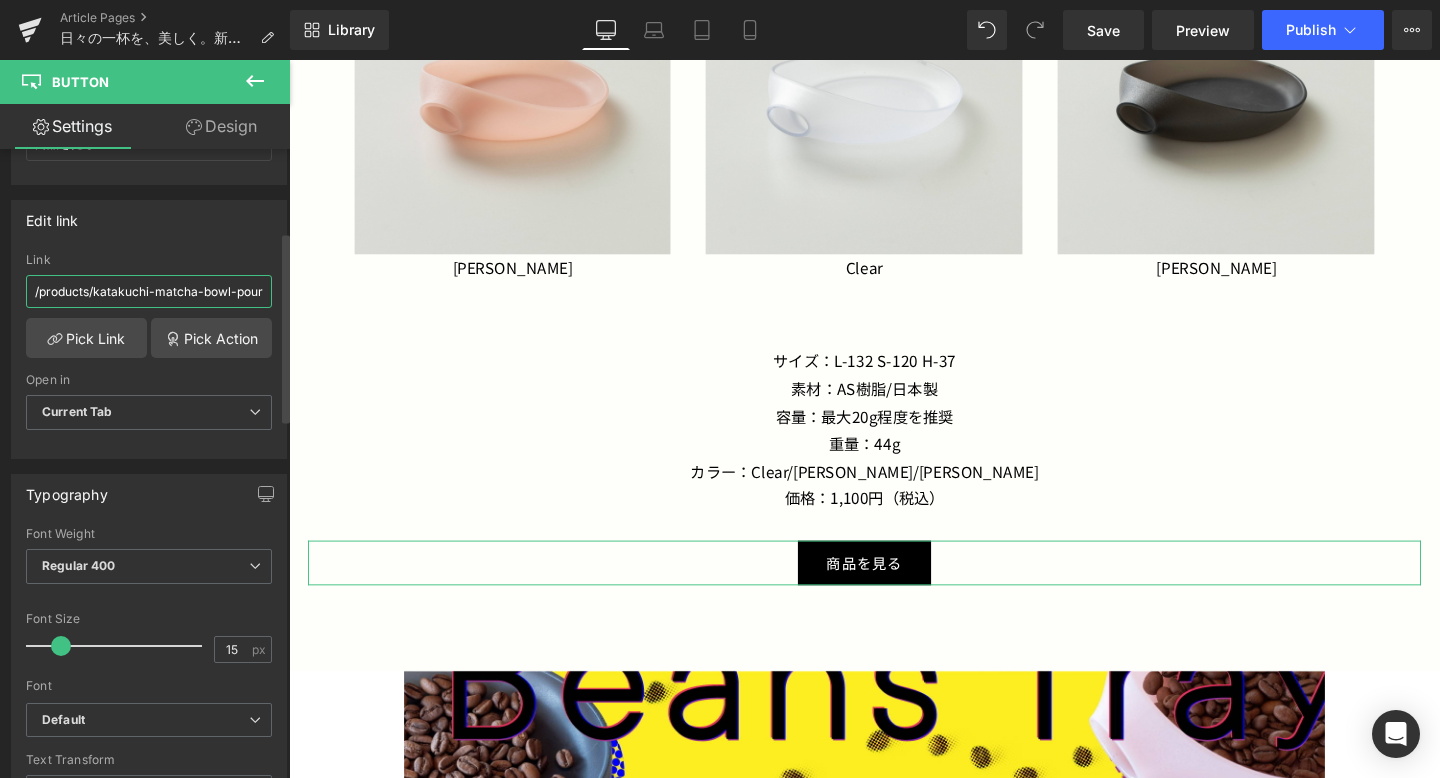 click on "/products/katakuchi-matcha-bowl-pour" at bounding box center (149, 291) 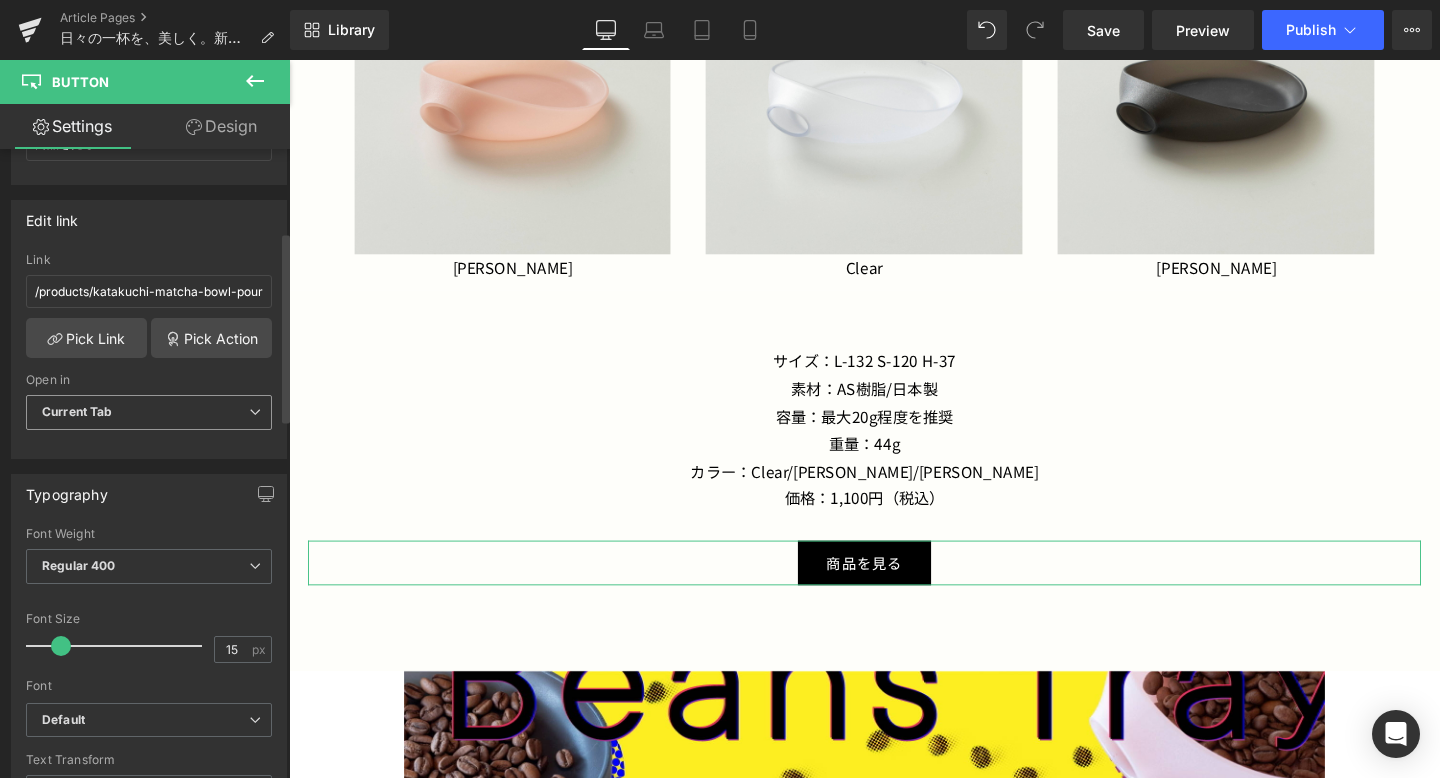 click on "Current Tab" at bounding box center [149, 412] 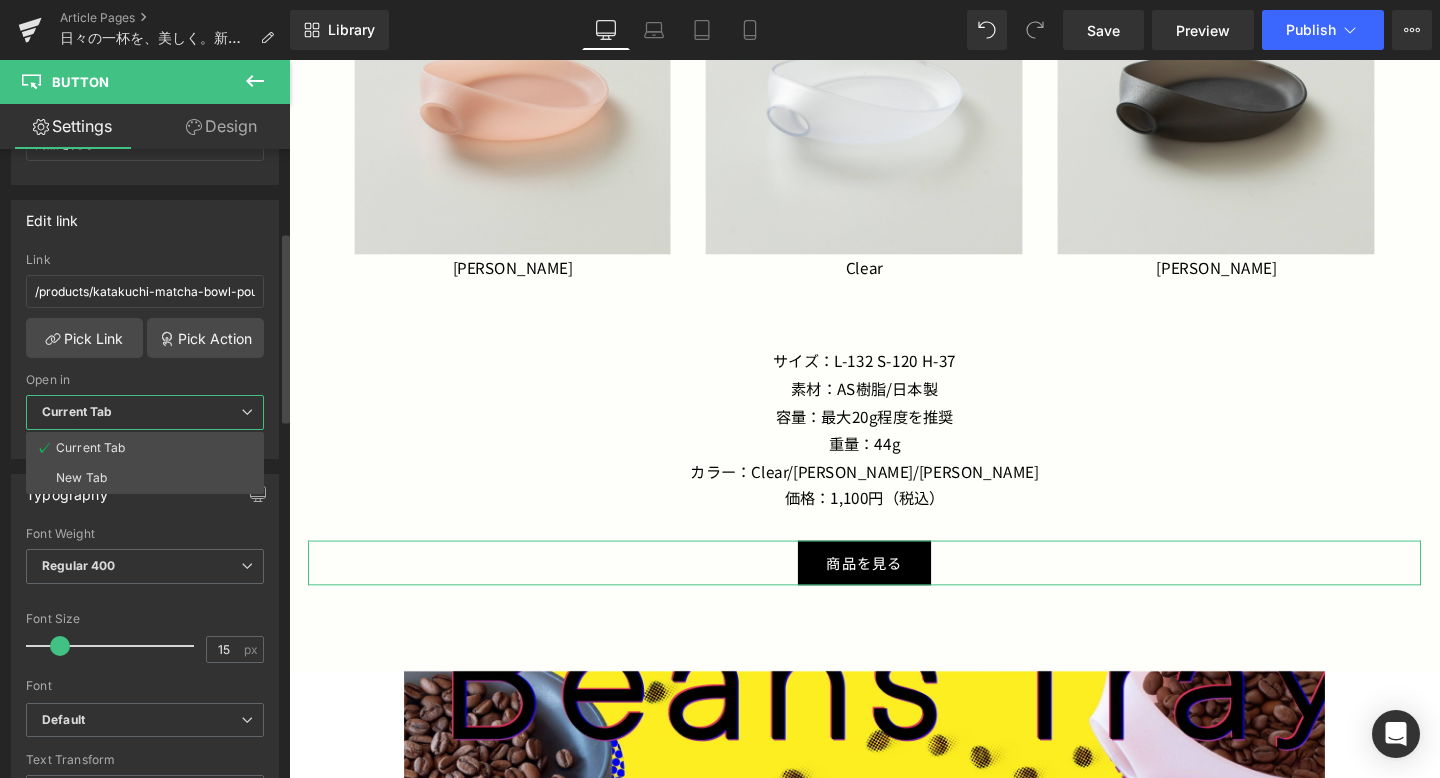 click on "Current Tab" at bounding box center [145, 412] 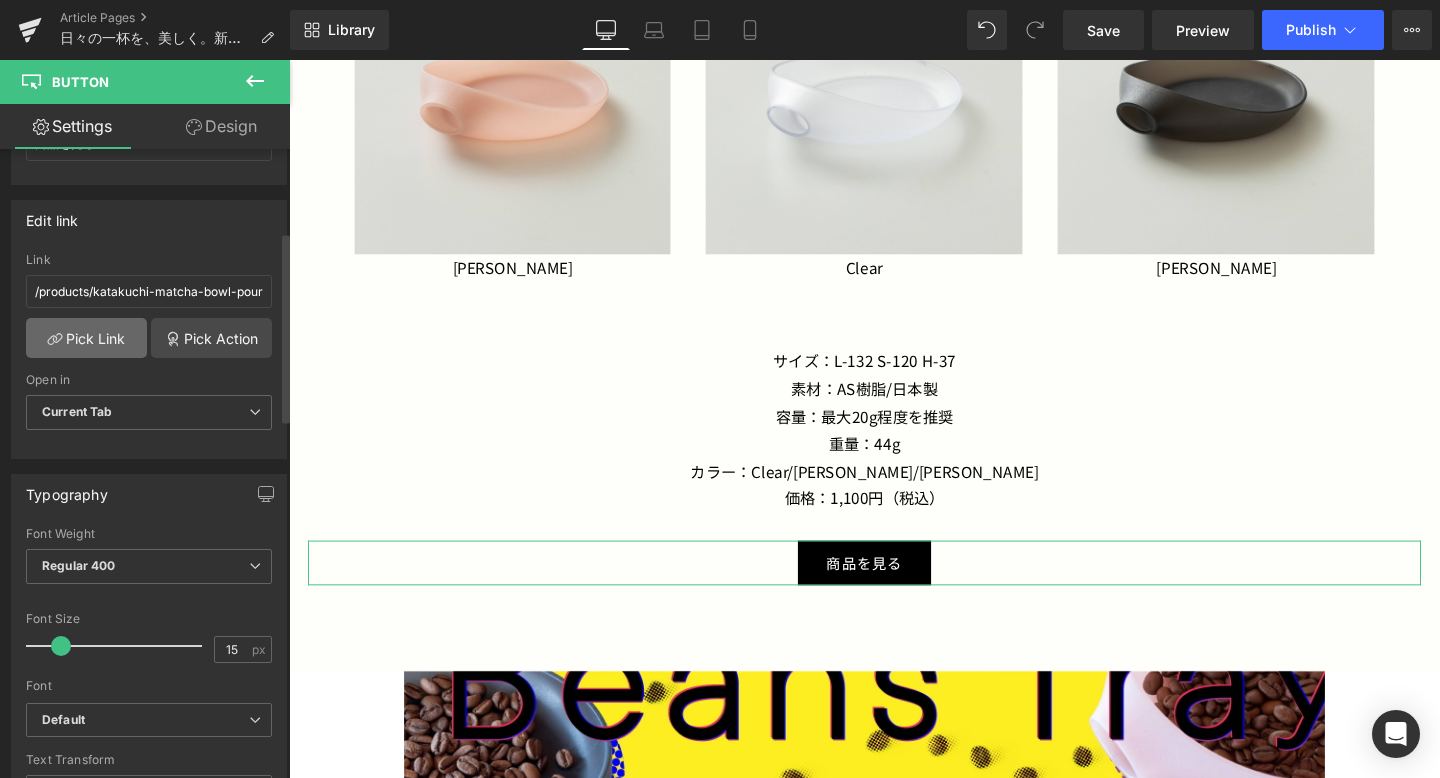 click on "Pick Link" at bounding box center (86, 338) 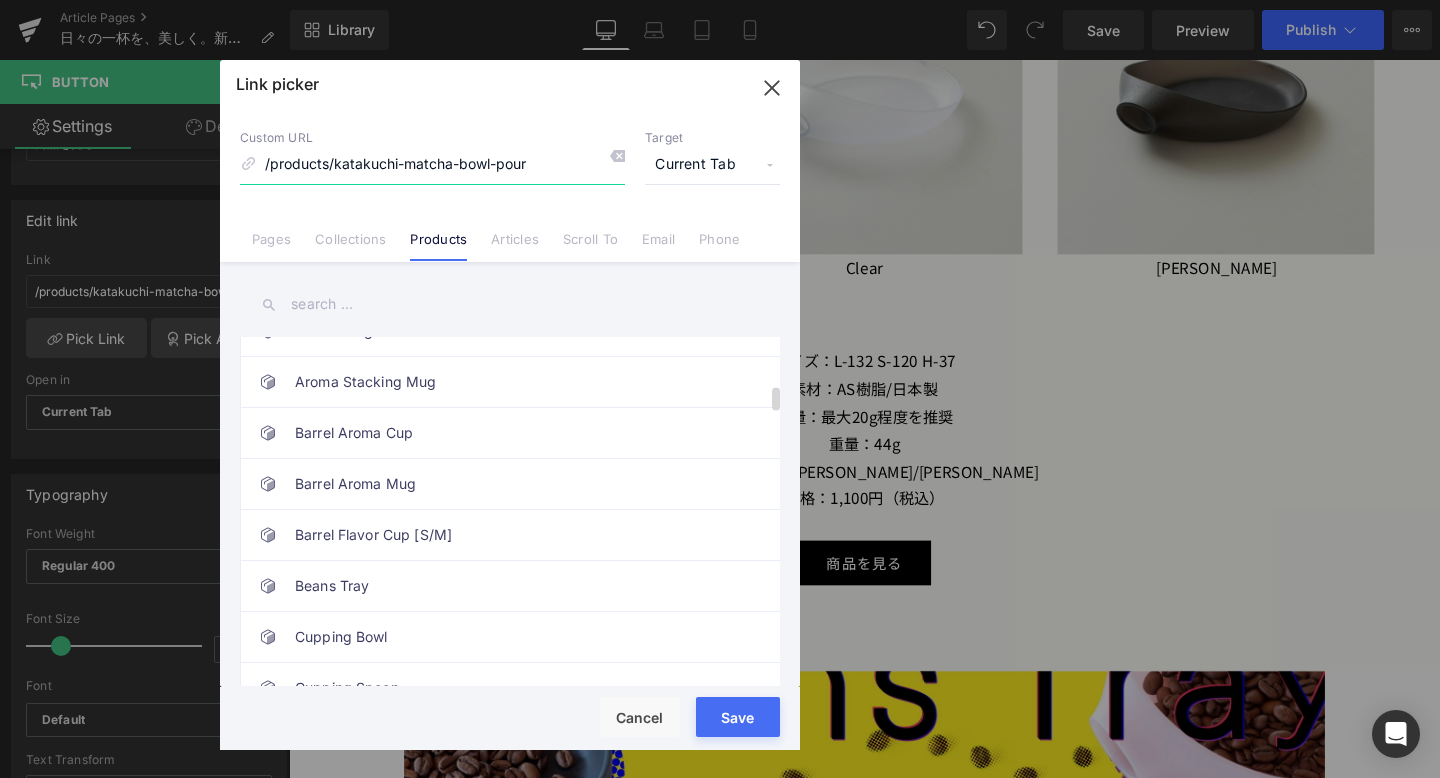 scroll, scrollTop: 741, scrollLeft: 0, axis: vertical 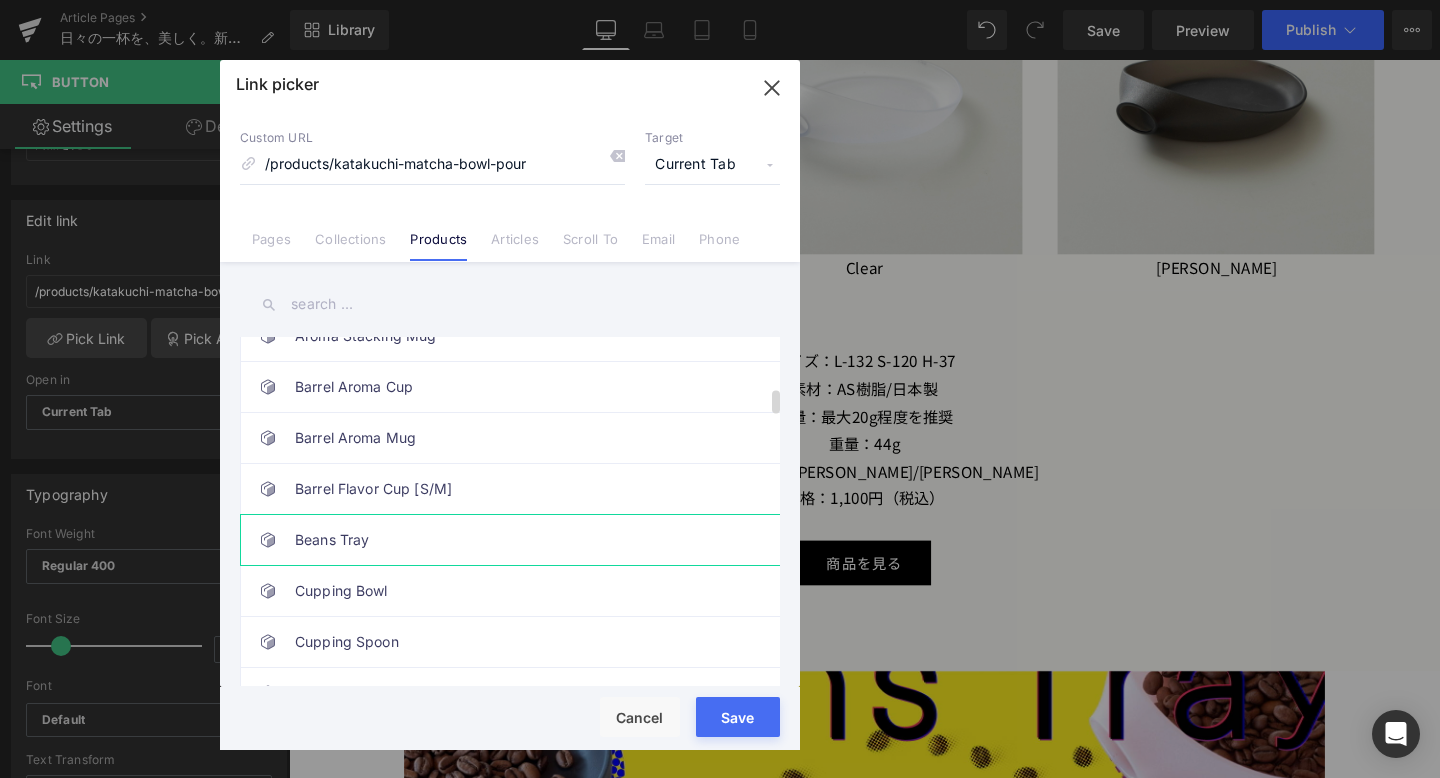 click on "Beans Tray" at bounding box center (515, 540) 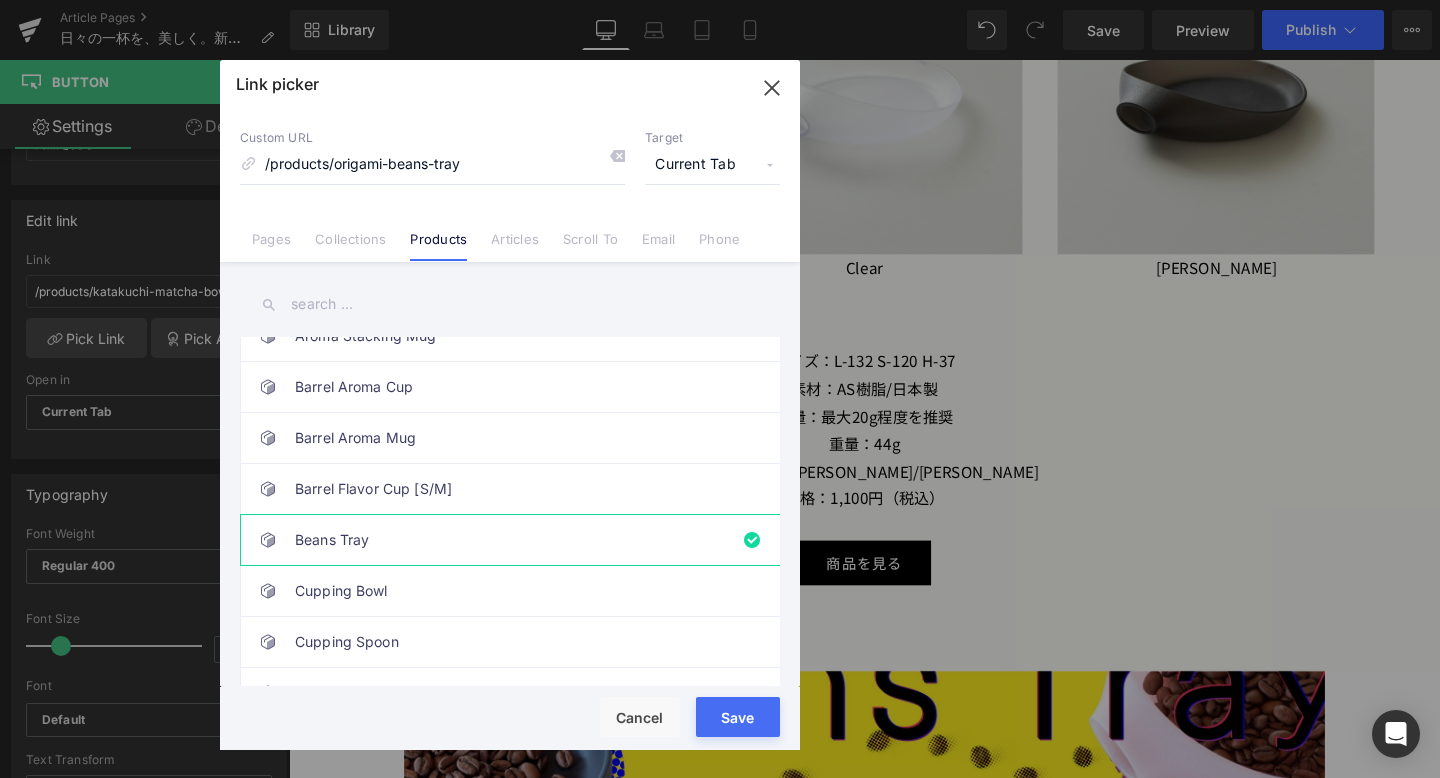 click on "Save" at bounding box center (738, 717) 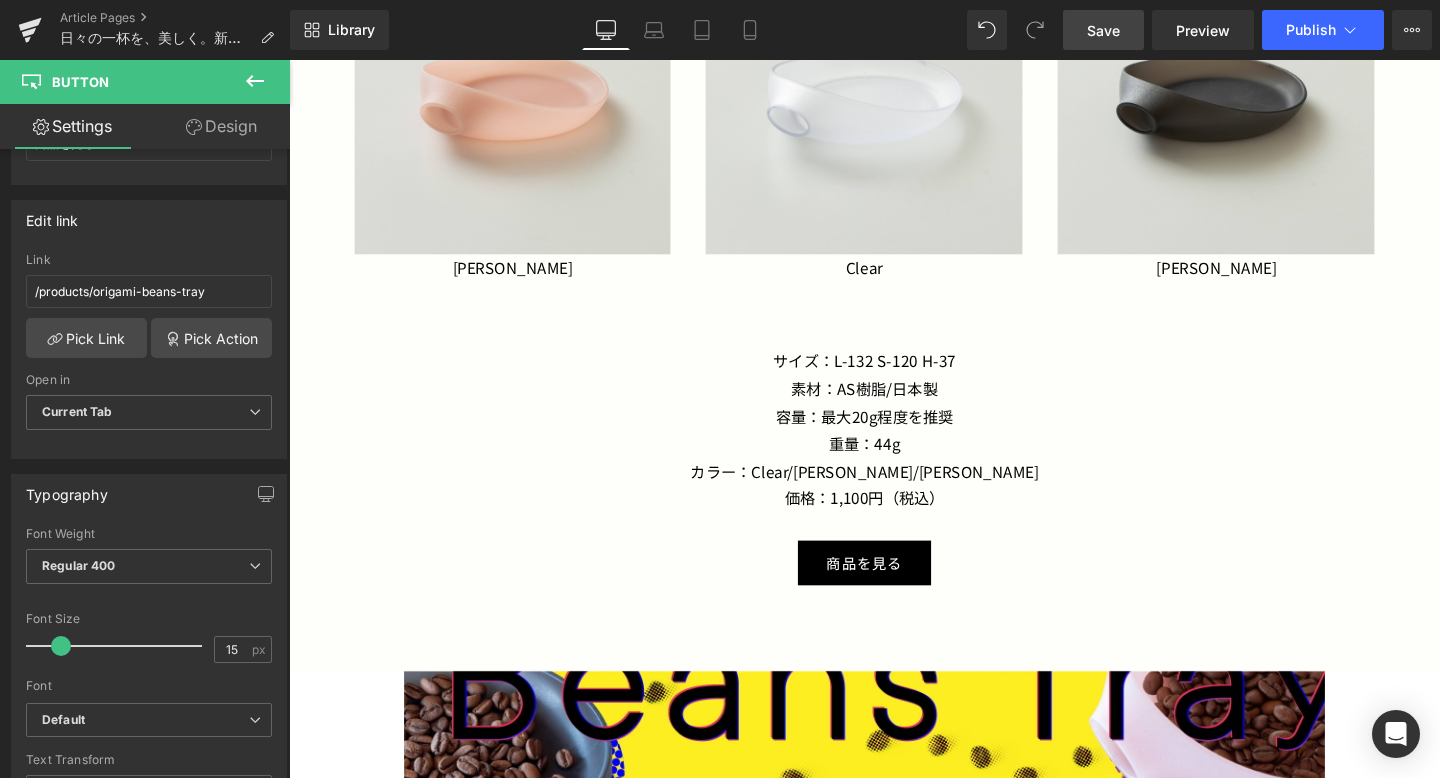 click on "Save" at bounding box center [1103, 30] 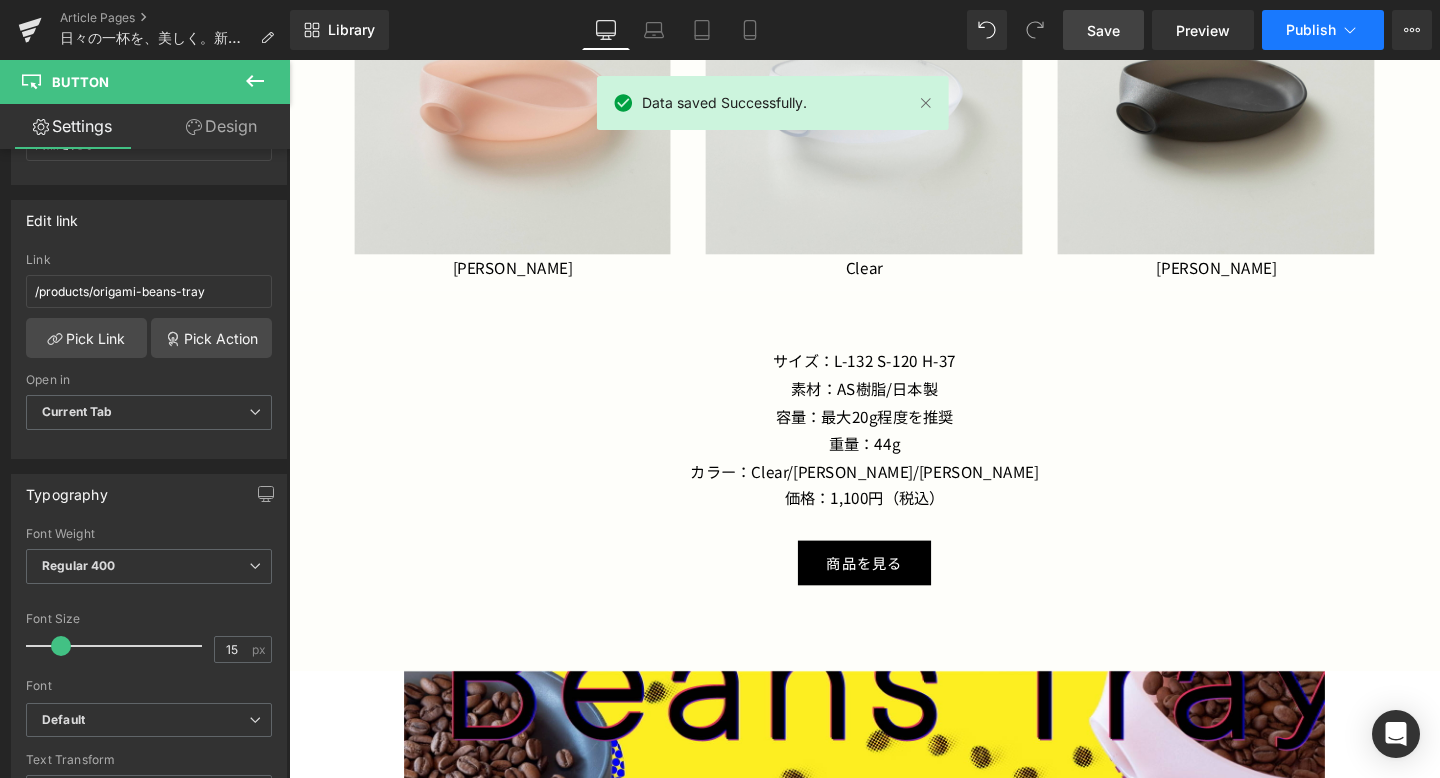 click on "Publish" at bounding box center (1323, 30) 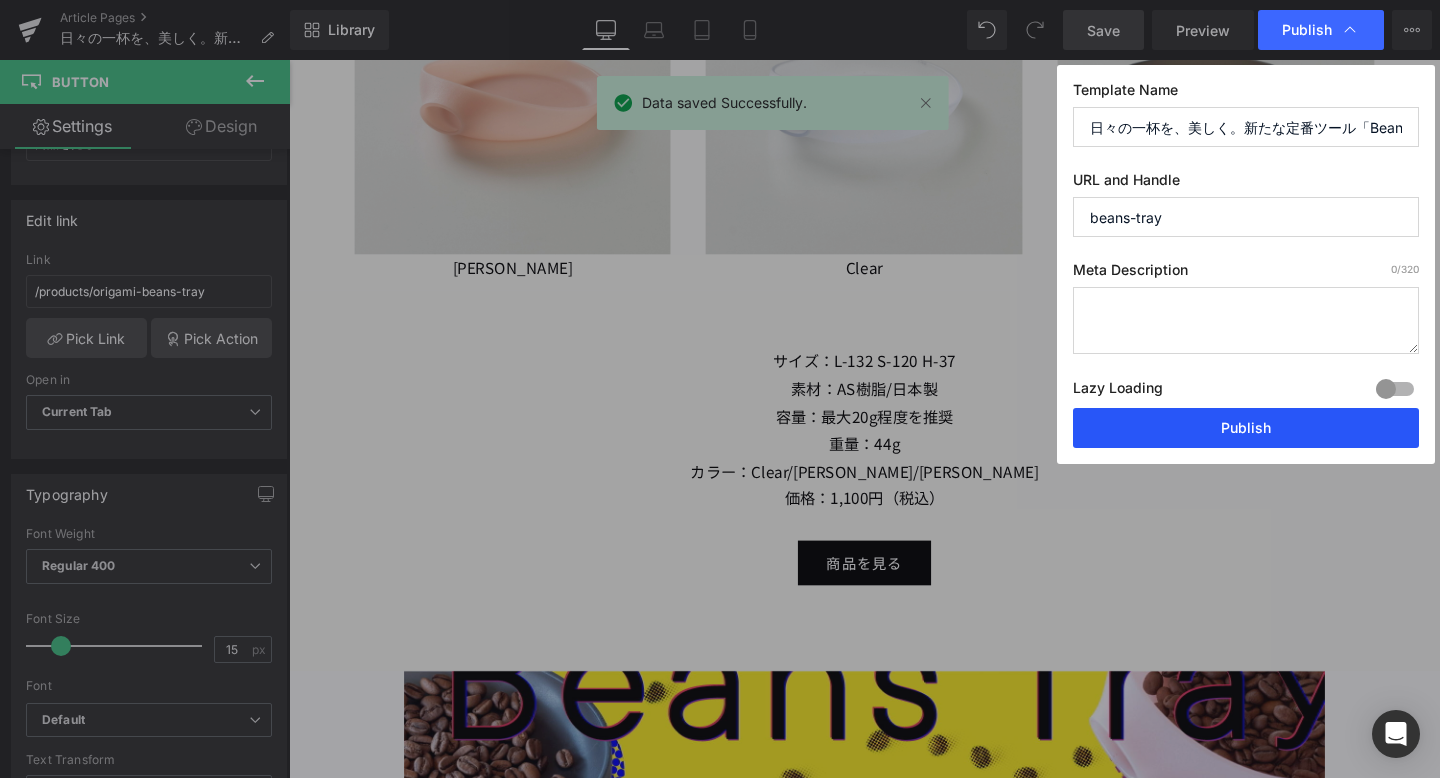 click on "Publish" at bounding box center [1246, 428] 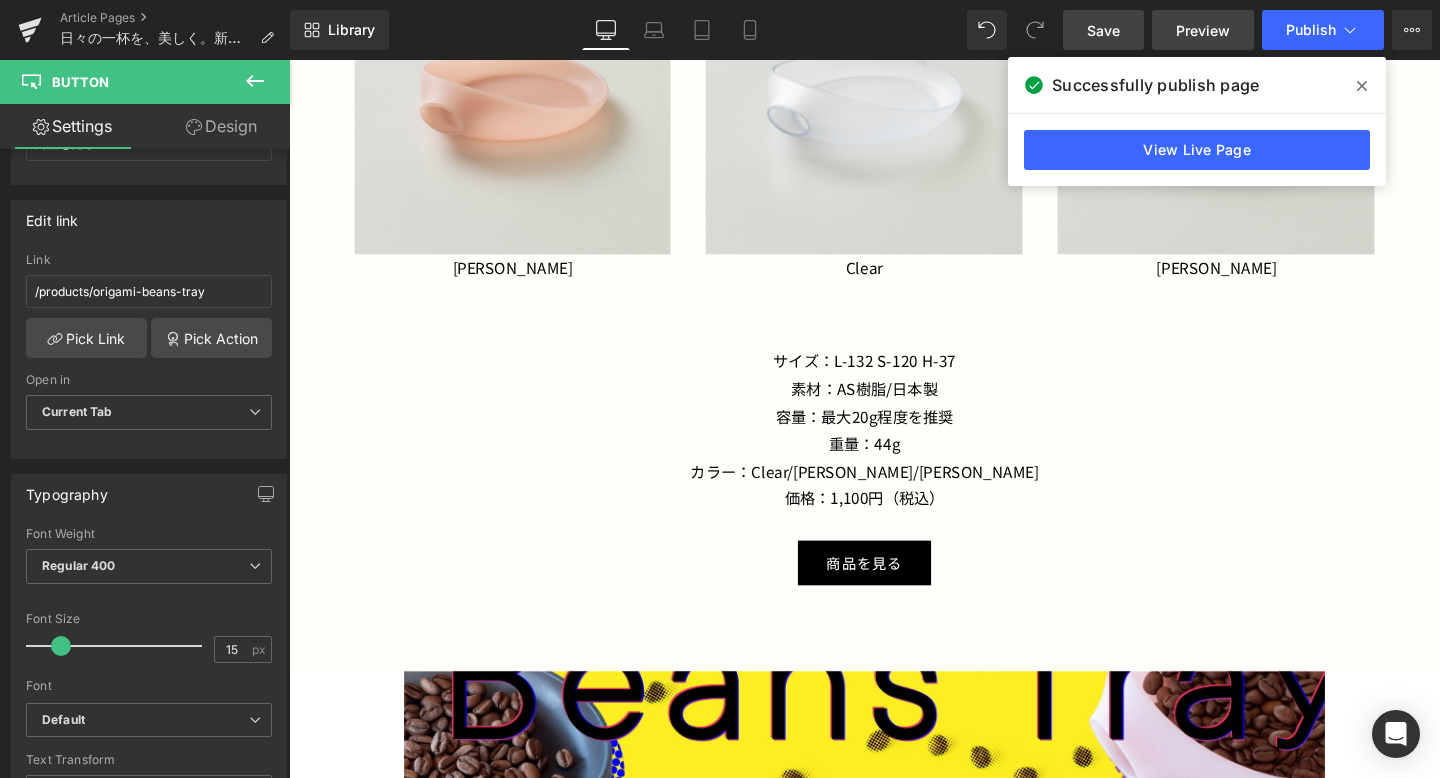 click on "Preview" at bounding box center (1203, 30) 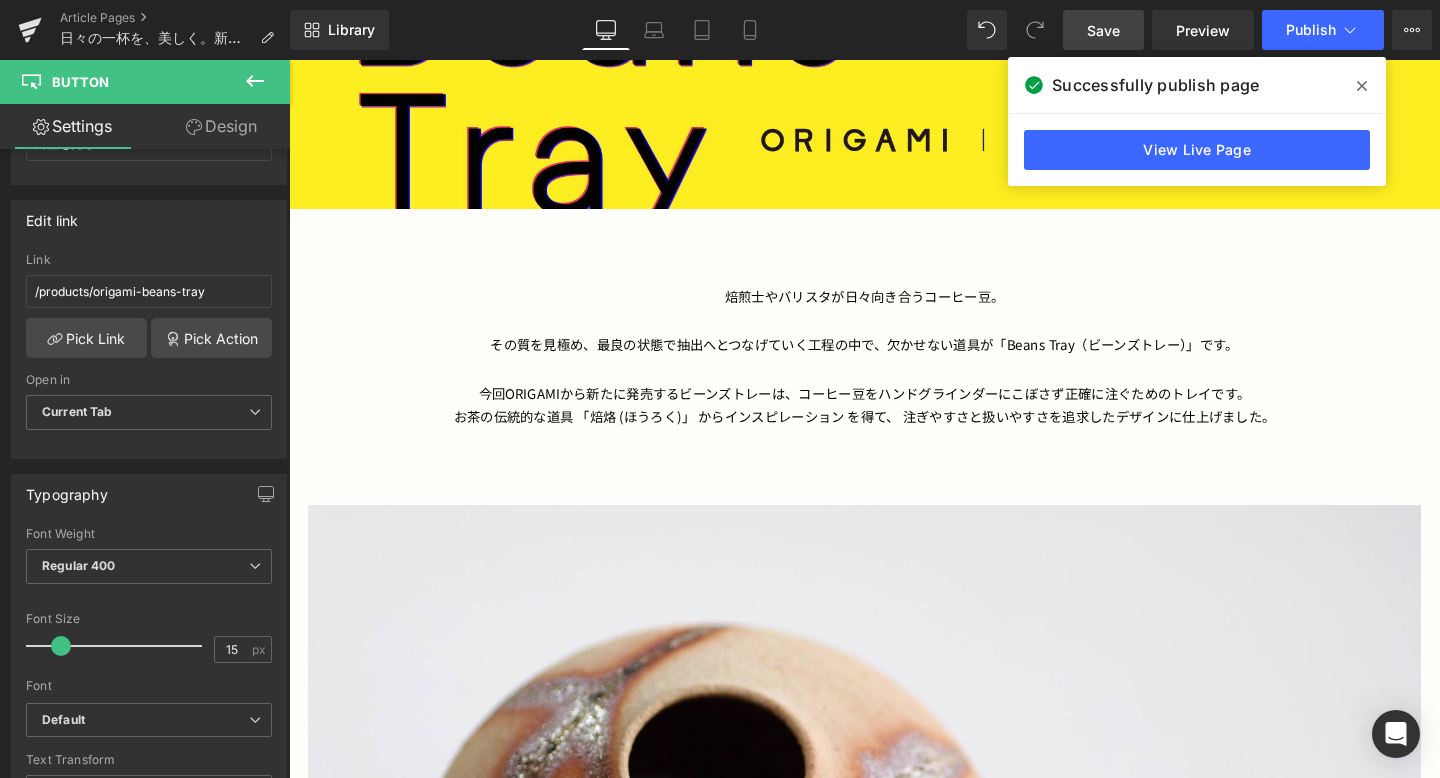 scroll, scrollTop: 809, scrollLeft: 0, axis: vertical 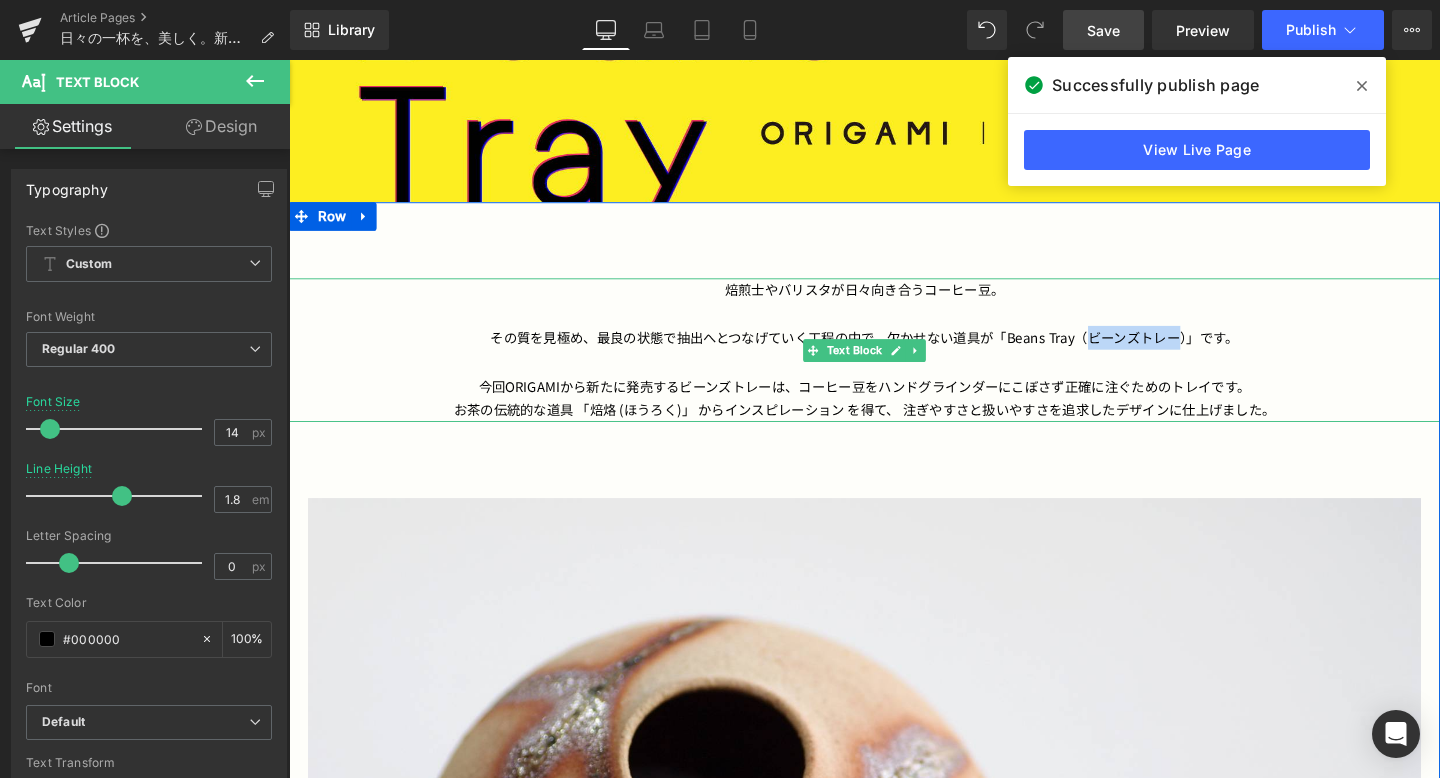 drag, startPoint x: 1225, startPoint y: 353, endPoint x: 1132, endPoint y: 345, distance: 93.34345 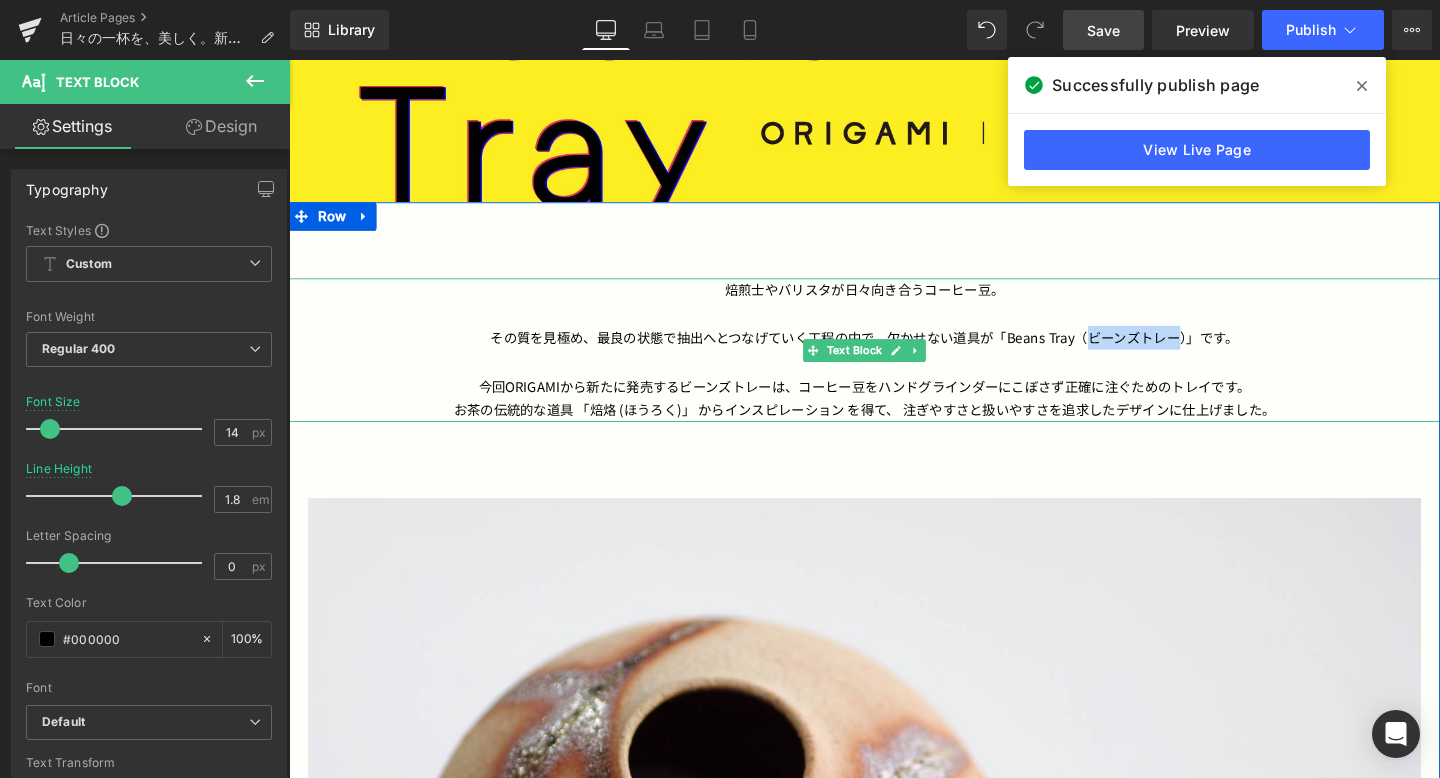 click on "その質を見極め、最良の状態で抽出へとつなげていく工程の中で、欠かせない道具が「Beans Tray（ビーンズトレー）」です。" at bounding box center [894, 352] 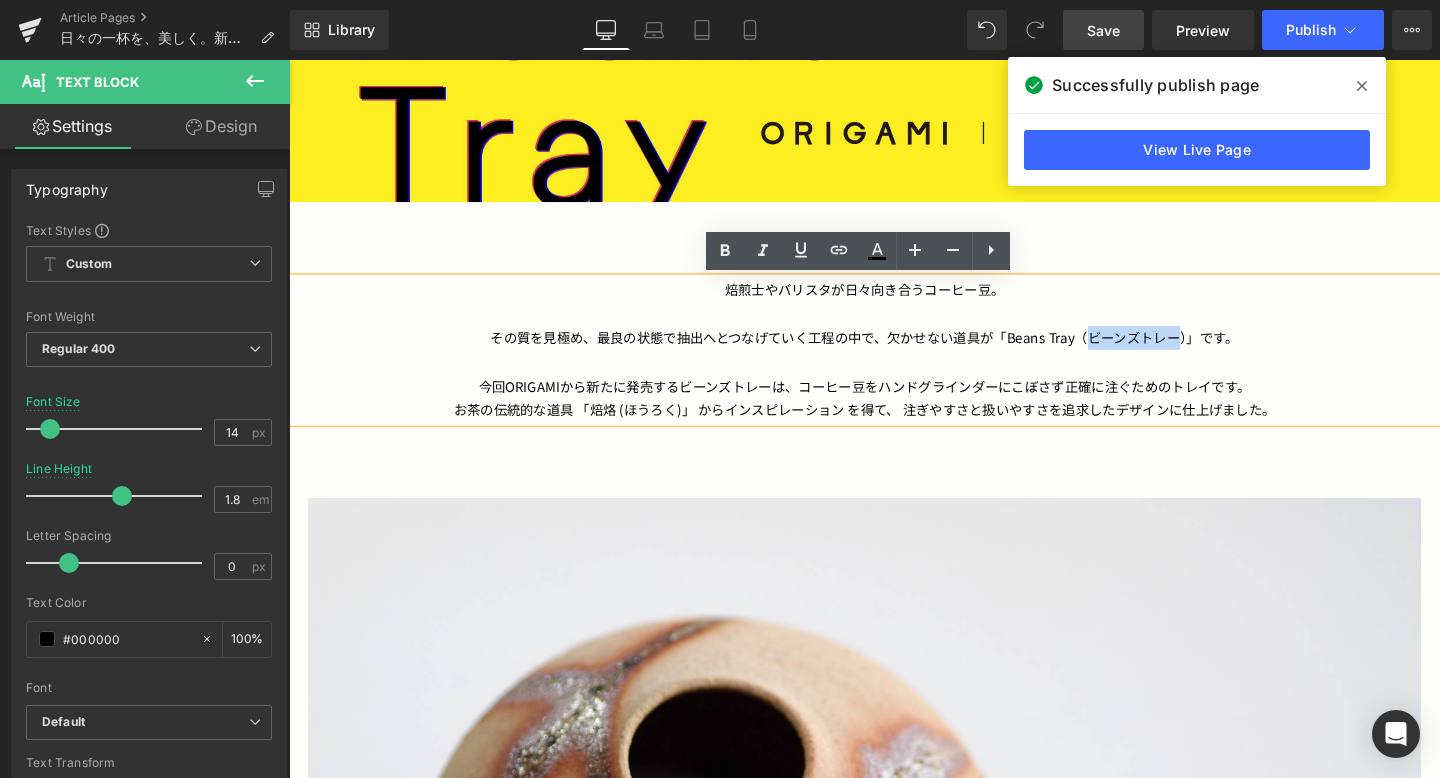 copy on "ビーンズトレー" 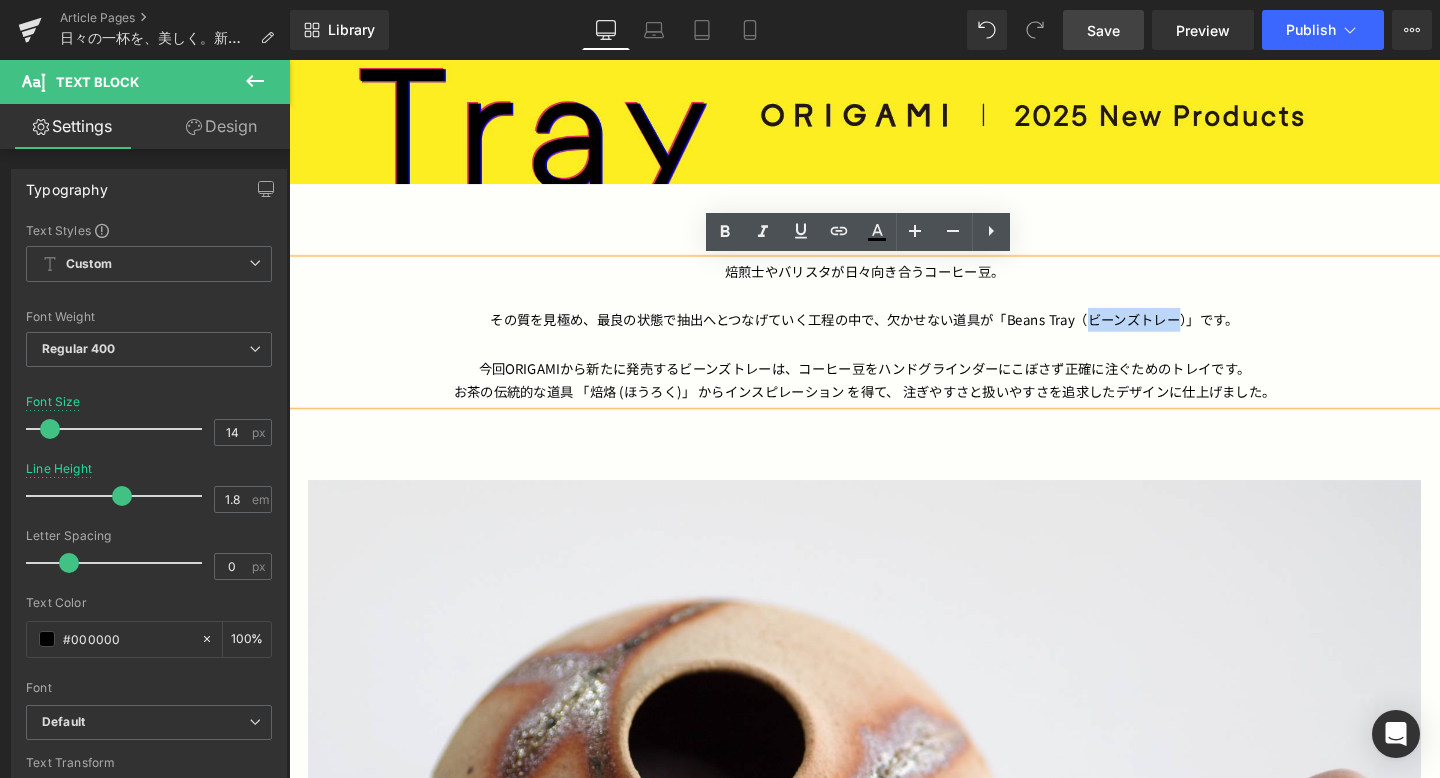 scroll, scrollTop: 829, scrollLeft: 0, axis: vertical 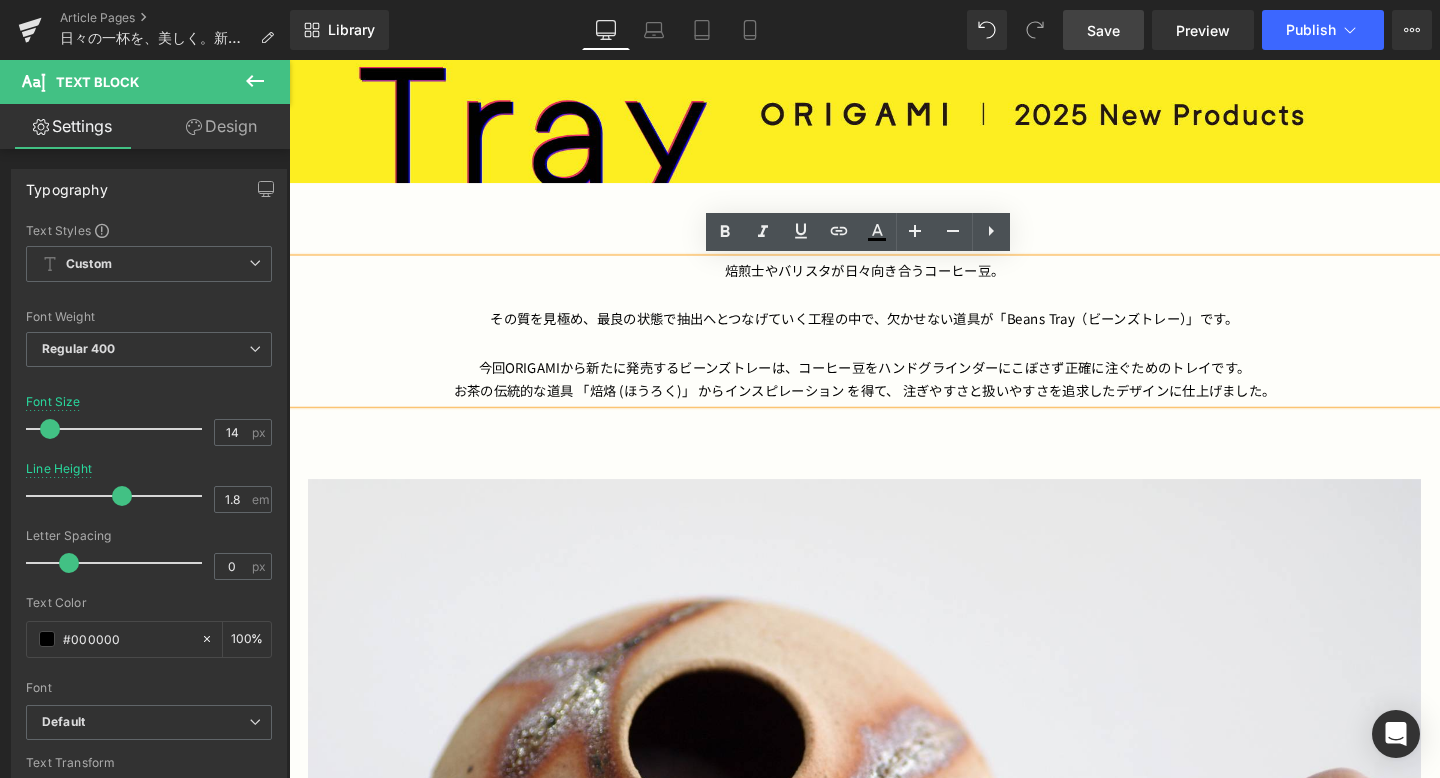 click on "今回ORIGAMIから新たに発売するビーンズトレーは、コーヒー豆をハンドグラインダーにこぼさず正確に注ぐためのトレイです。" at bounding box center (894, 371) 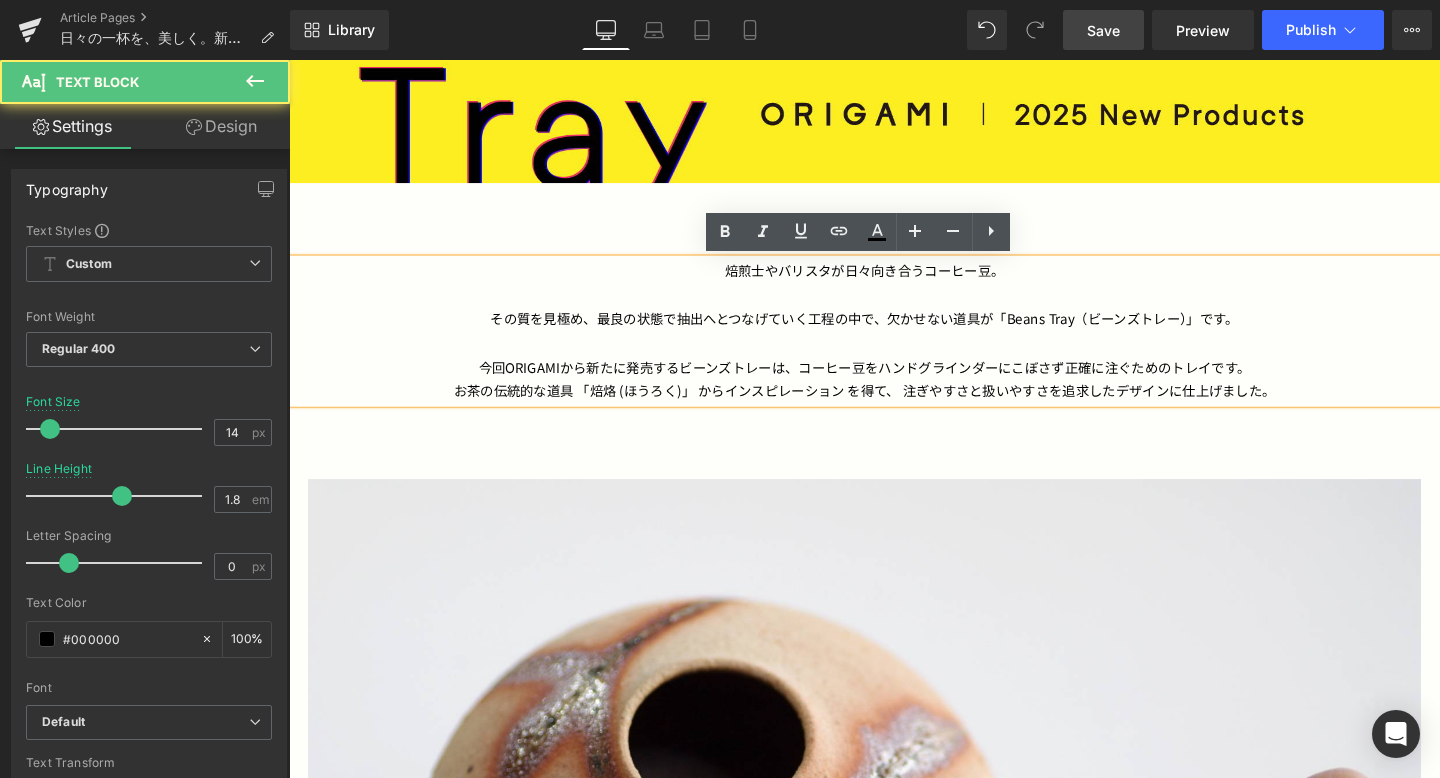 type 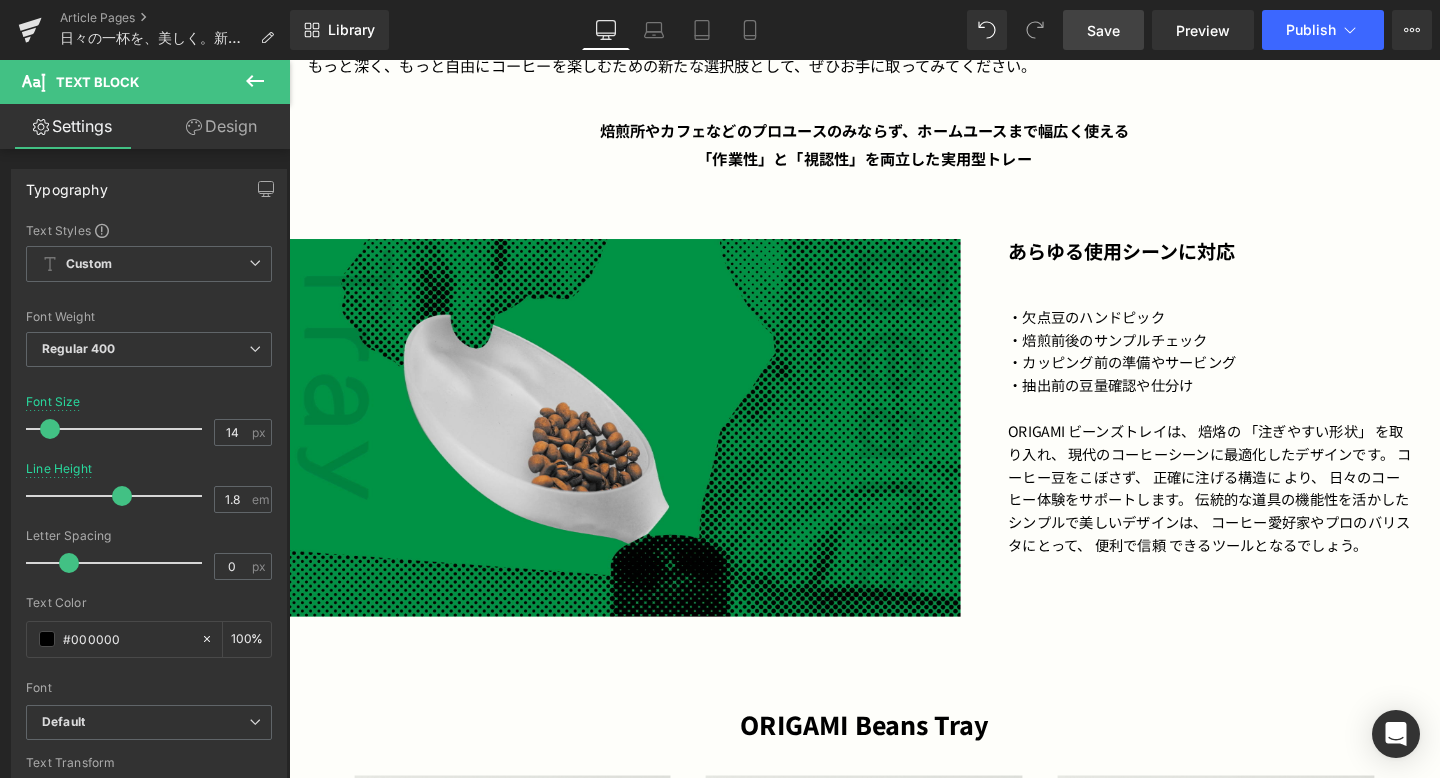 scroll, scrollTop: 3422, scrollLeft: 0, axis: vertical 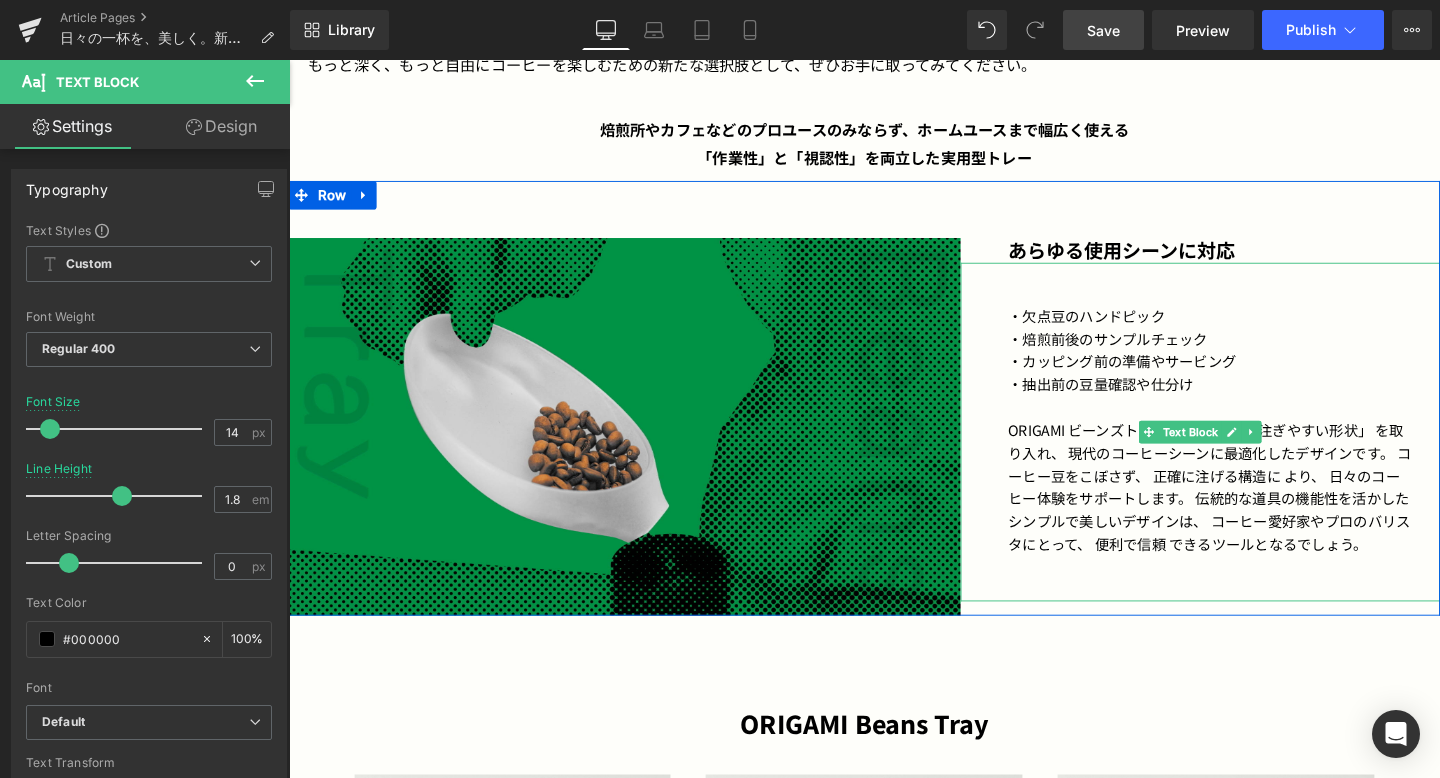 click on "ORIGAMI ビーンズトレイは、 焙烙の 「注ぎやすい形状」 を取り入れ、 現代のコーヒーシーンに最適化したデザインです。 コーヒー豆をこぼさず、 正確に注げる構造に より、 日々のコーヒー体験をサポートします。 伝統的な道具の機能性を活かしたシンプルで美しいデザインは、 コーヒー愛好家やプロのバリスタにとって、 便利で信頼 できるツールとなるでしょう。" at bounding box center (1257, 509) 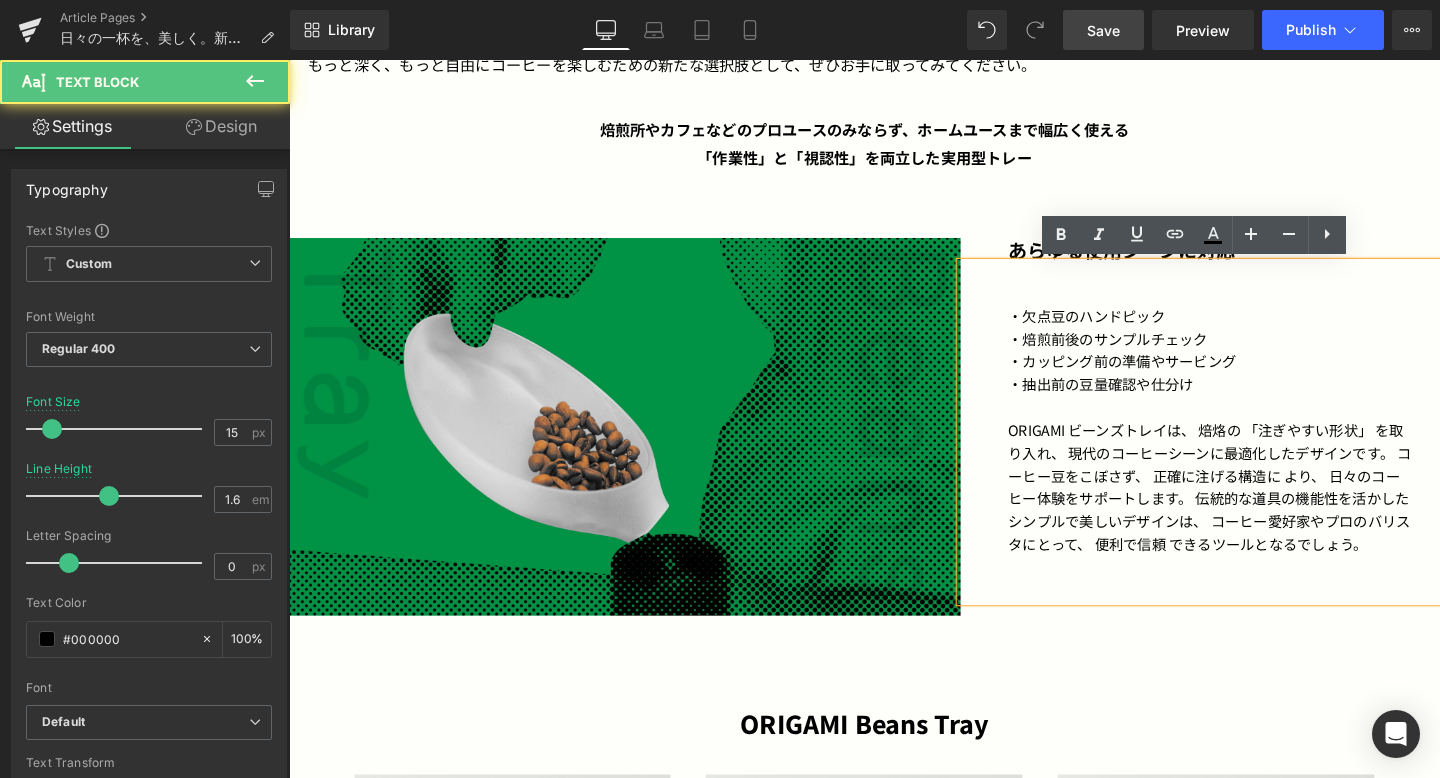 click on "ORIGAMI ビーンズトレイは、 焙烙の 「注ぎやすい形状」 を取り入れ、 現代のコーヒーシーンに最適化したデザインです。 コーヒー豆をこぼさず、 正確に注げる構造に より、 日々のコーヒー体験をサポートします。 伝統的な道具の機能性を活かしたシンプルで美しいデザインは、 コーヒー愛好家やプロのバリスタにとって、 便利で信頼 できるツールとなるでしょう。" at bounding box center (1257, 509) 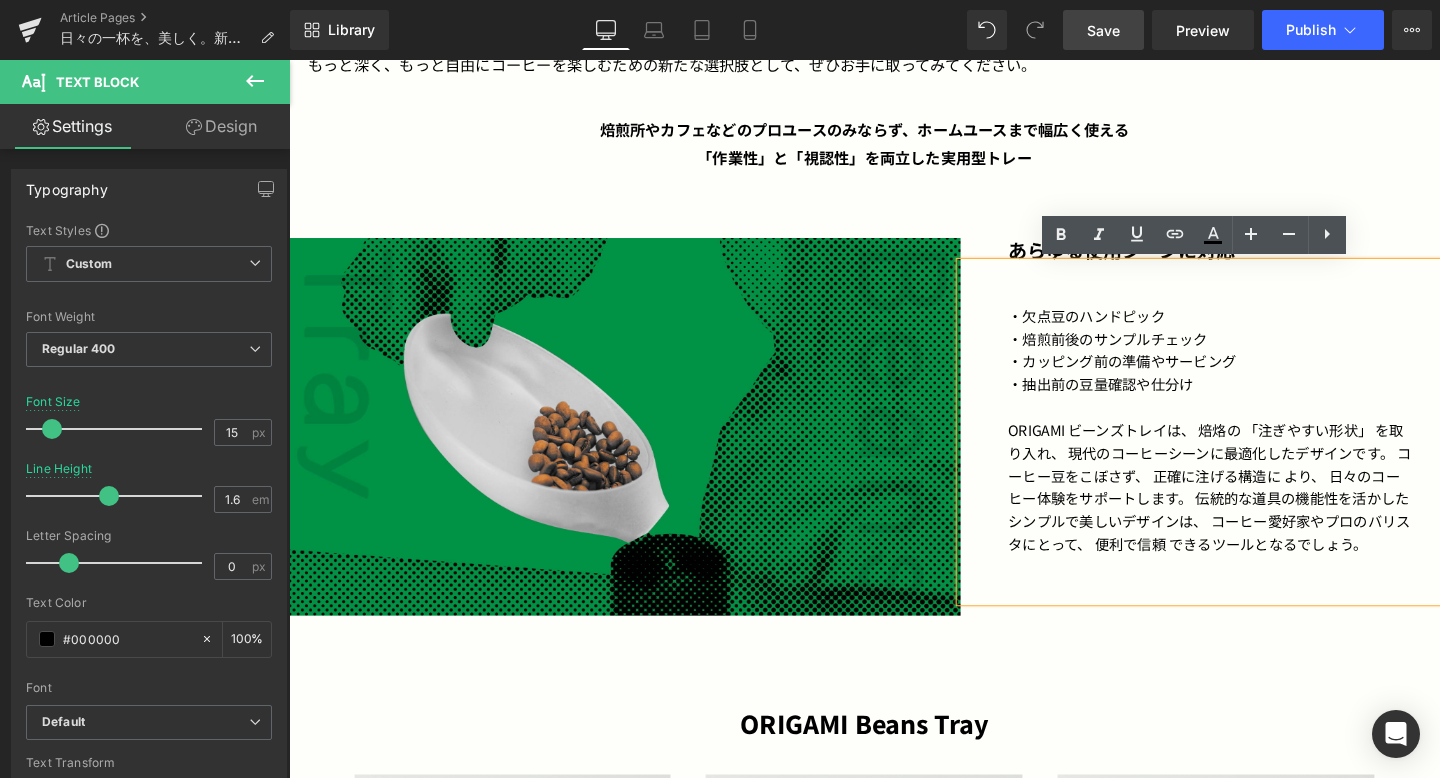 type 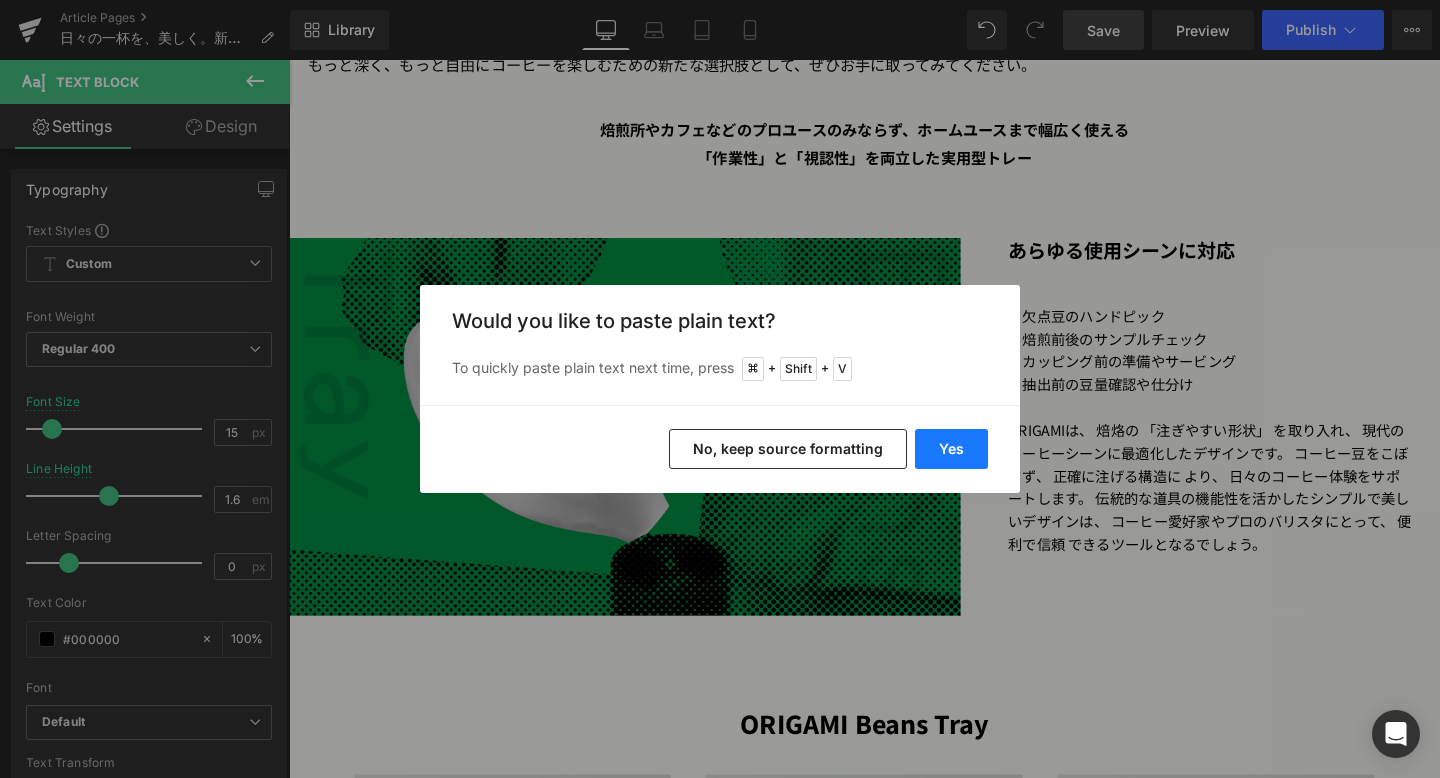 drag, startPoint x: 907, startPoint y: 449, endPoint x: 945, endPoint y: 451, distance: 38.052597 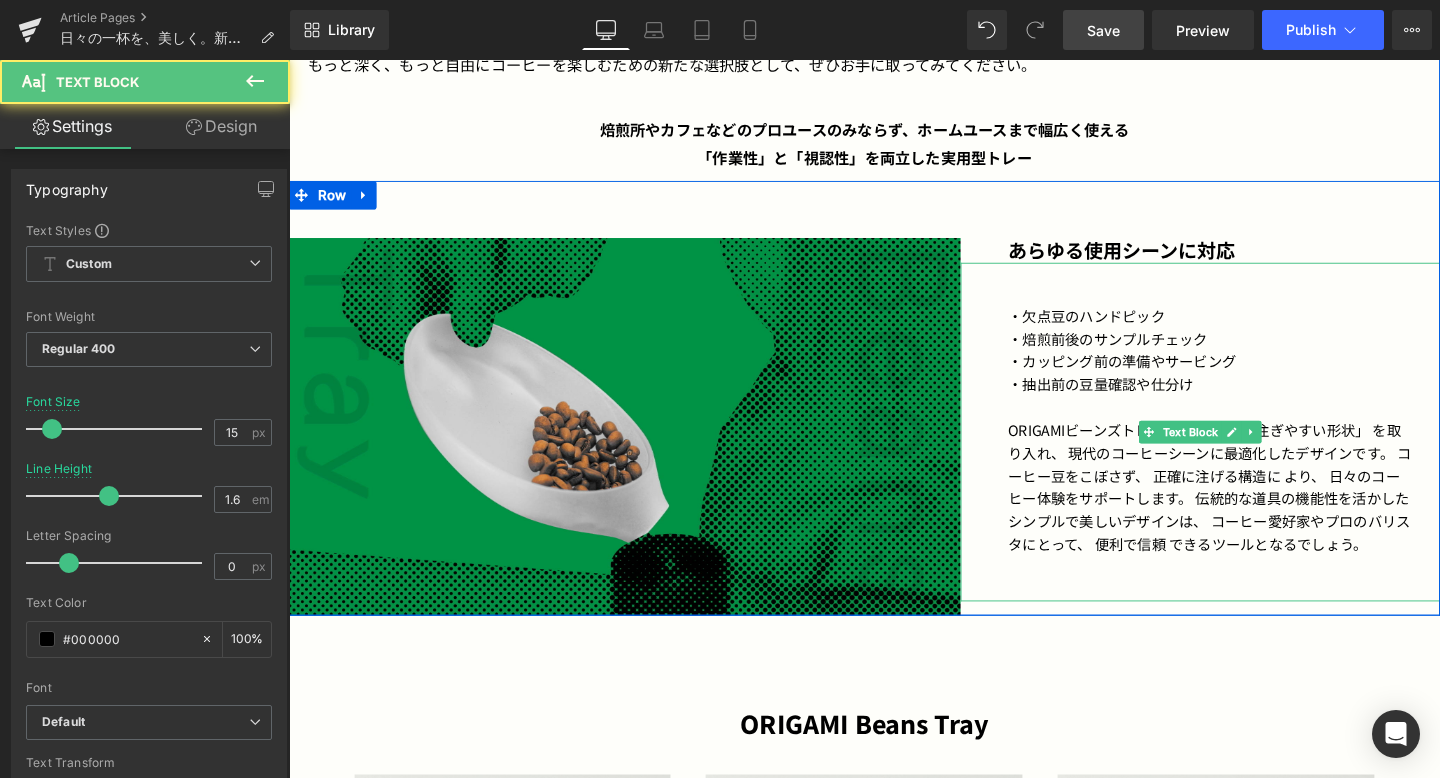 click on "ORIGAMIビーンズトレーは、 焙烙の 「注ぎやすい形状」 を取り入れ、 現代のコーヒーシーンに最適化したデザインです。 コーヒー豆をこぼさず、 正確に注げる構造に より、 日々のコーヒー体験をサポートします。 伝統的な道具の機能性を活かしたシンプルで美しいデザインは、 コーヒー愛好家やプロのバリスタにとって、 便利で信頼 できるツールとなるでしょう。" at bounding box center [1257, 509] 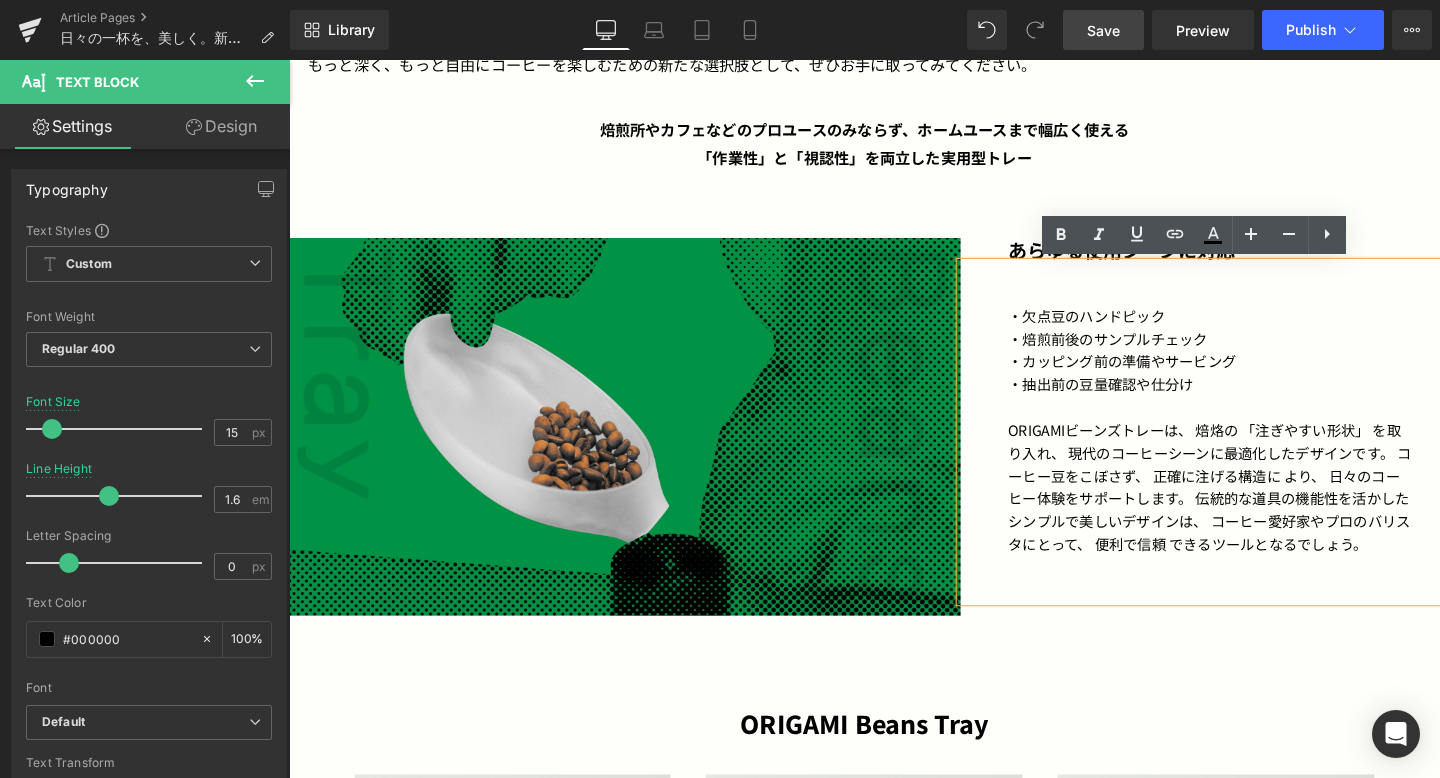 click on "ORIGAMIビーンズトレーは、 焙烙の 「注ぎやすい形状」 を取り入れ、 現代のコーヒーシーンに最適化したデザインです。 コーヒー豆をこぼさず、 正確に注げる構造に より、 日々のコーヒー体験をサポートします。 伝統的な道具の機能性を活かしたシンプルで美しいデザインは、 コーヒー愛好家やプロのバリスタにとって、 便利で信頼 できるツールとなるでしょう。" at bounding box center [1257, 509] 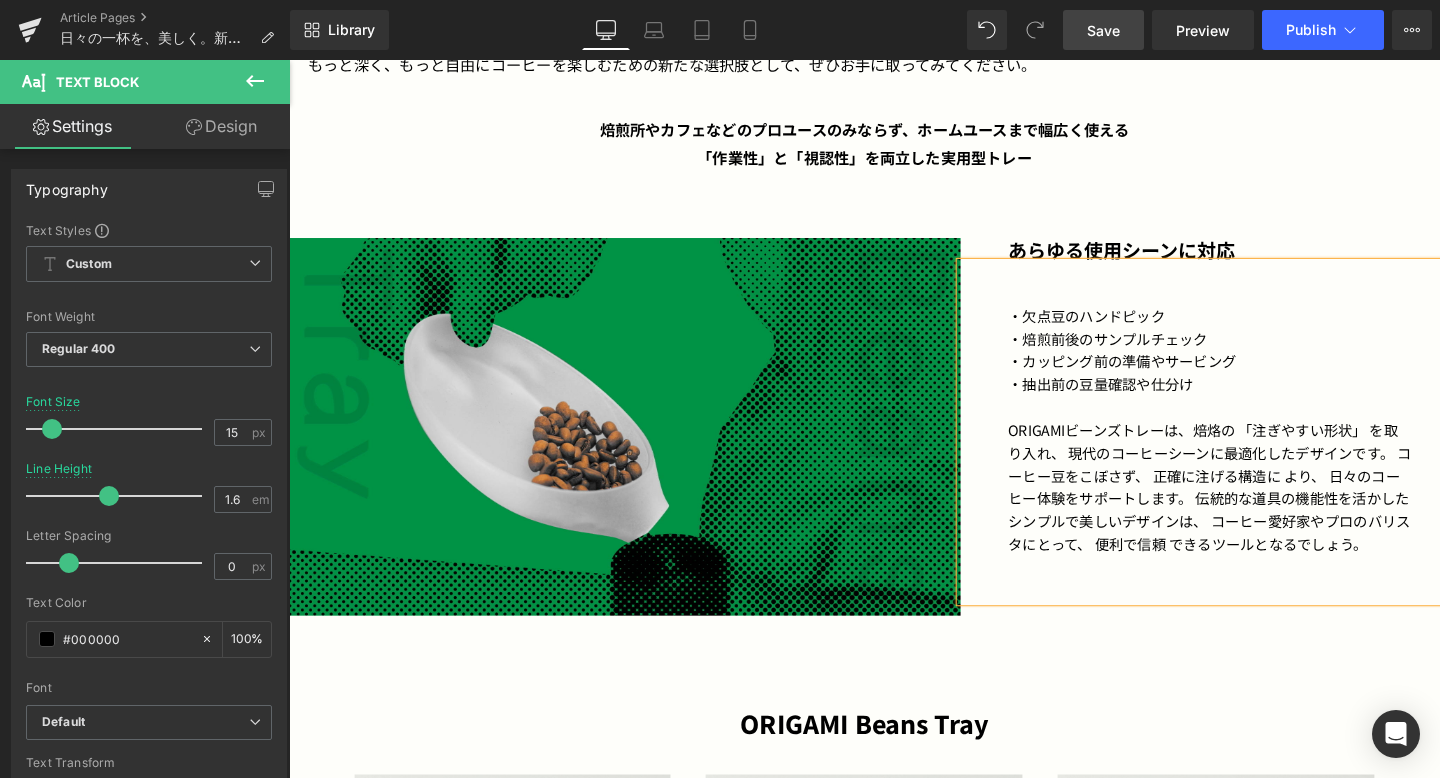 click on "ORIGAMIビーンズトレーは、焙烙の 「注ぎやすい形状」 を取り入れ、 現代のコーヒーシーンに最適化したデザインです。 コーヒー豆をこぼさず、 正確に注げる構造に より、 日々のコーヒー体験をサポートします。 伝統的な道具の機能性を活かしたシンプルで美しいデザインは、 コーヒー愛好家やプロのバリスタにとって、 便利で信頼 できるツールとなるでしょう。" at bounding box center (1257, 509) 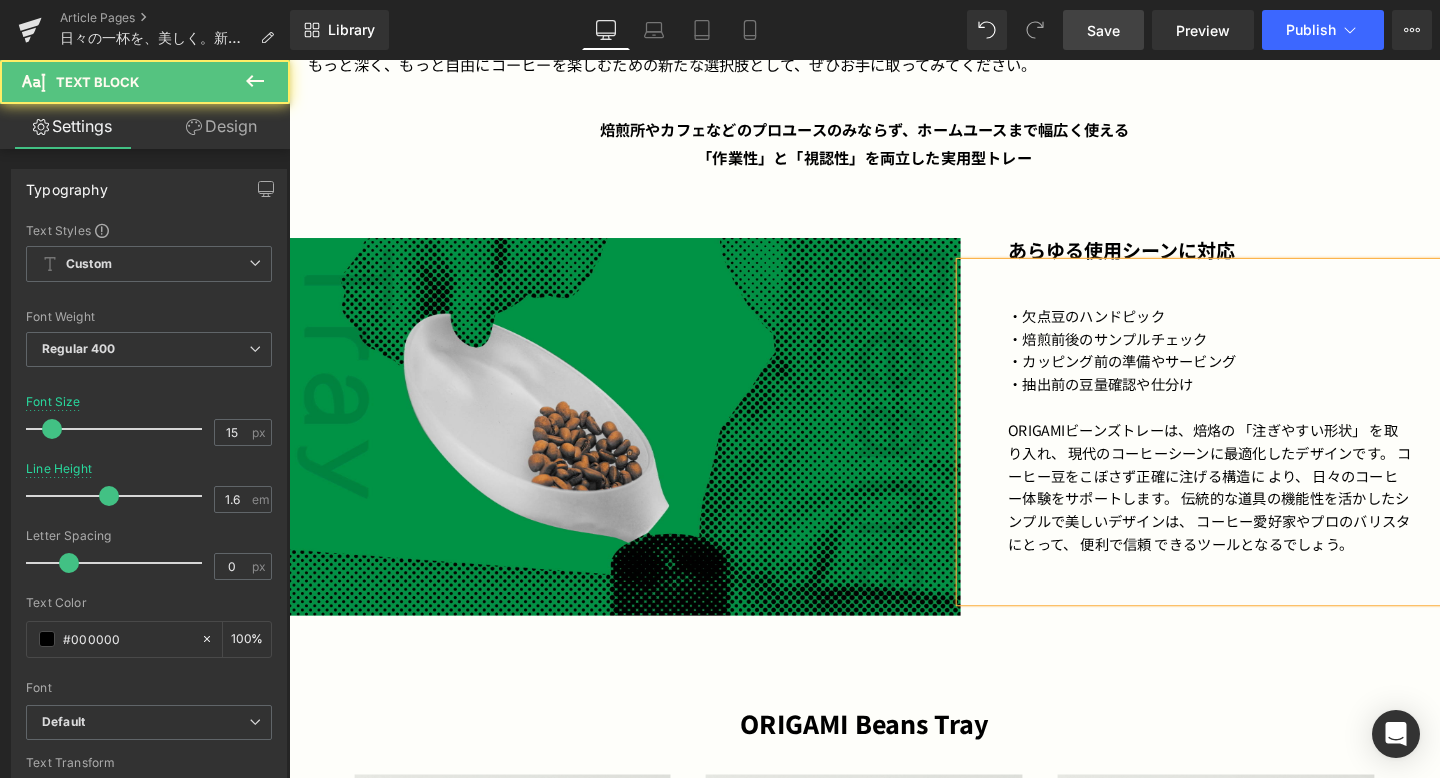 click on "ORIGAMIビーンズトレーは、焙烙の 「注ぎやすい形状」 を取り入れ、 現代のコーヒーシーンに最適化したデザインです。 コーヒー豆をこぼさず正確に注げる構造に より、 日々のコーヒー体験をサポートします。 伝統的な道具の機能性を活かしたシンプルで美しいデザインは、 コーヒー愛好家やプロのバリスタにとって、 便利で信頼 できるツールとなるでしょう。" at bounding box center (1257, 509) 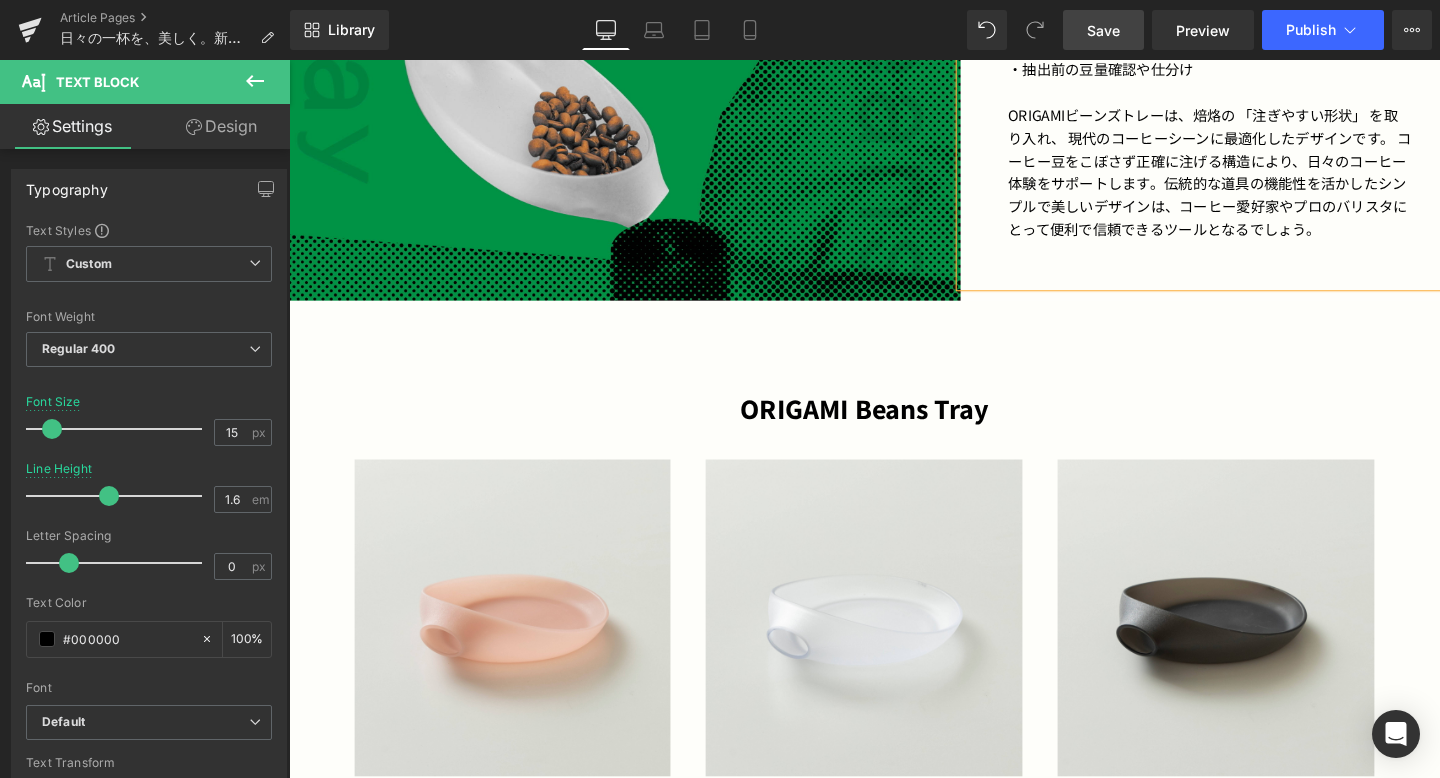 scroll, scrollTop: 3788, scrollLeft: 0, axis: vertical 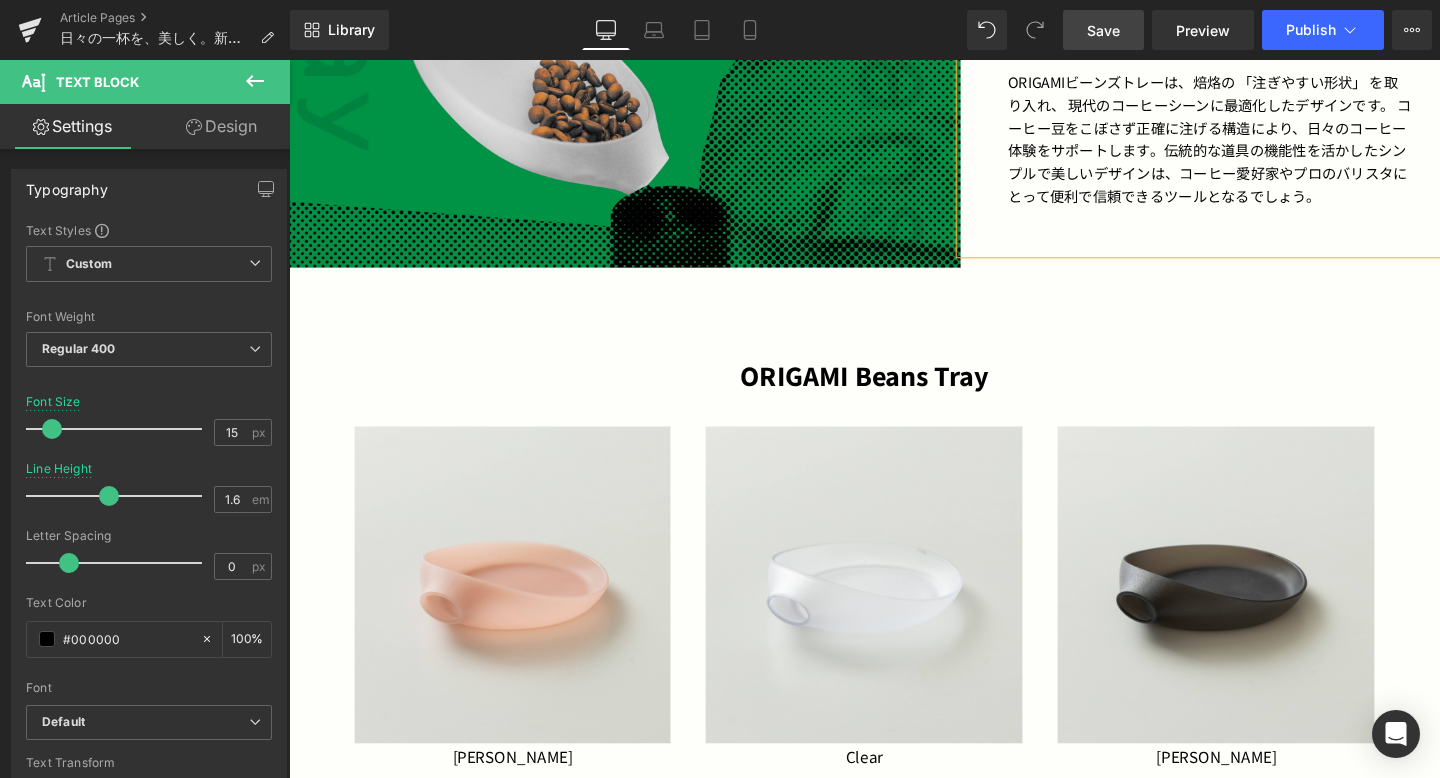 click on "ORIGAMIビーンズトレーは、焙烙の 「注ぎやすい形状」 を取り入れ、 現代のコーヒーシーンに最適化したデザインです。 コーヒー豆をこぼさず正確に注げる構造により、日々のコーヒー体験をサポートします。伝統的な道具の機能性を活かしたシンプルで美しいデザインは、コーヒー愛好家やプロのバリスタにとって便利で信頼できるツールとなるでしょう。" at bounding box center (1257, 143) 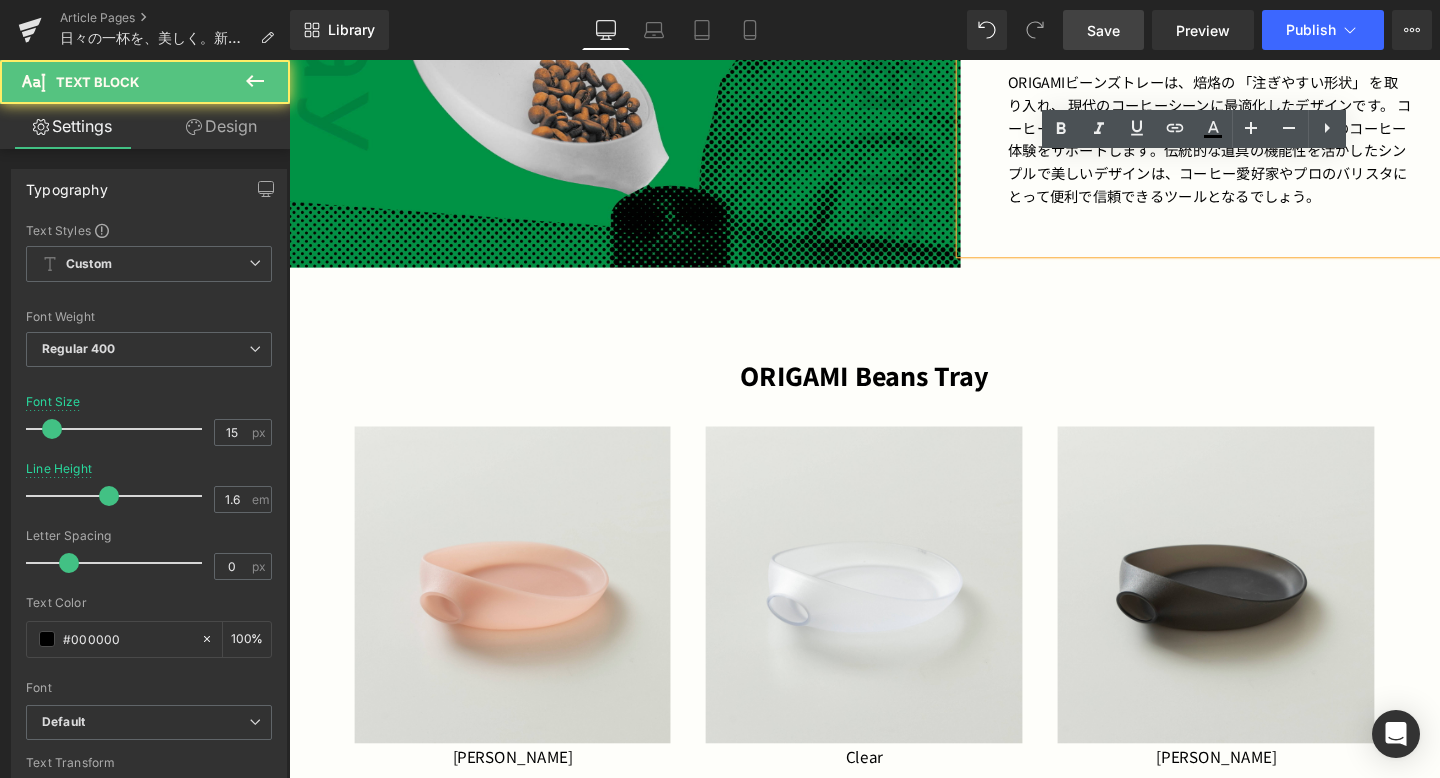 click on "ORIGAMIビーンズトレーは、焙烙の 「注ぎやすい形状」 を取り入れ、 現代のコーヒーシーンに最適化したデザインです。 コーヒー豆をこぼさず正確に注げる構造により、日々のコーヒー体験をサポートします。伝統的な道具の機能性を活かしたシンプルで美しいデザインは、コーヒー愛好家やプロのバリスタにとって便利で信頼できるツールとなるでしょう。" at bounding box center (1257, 143) 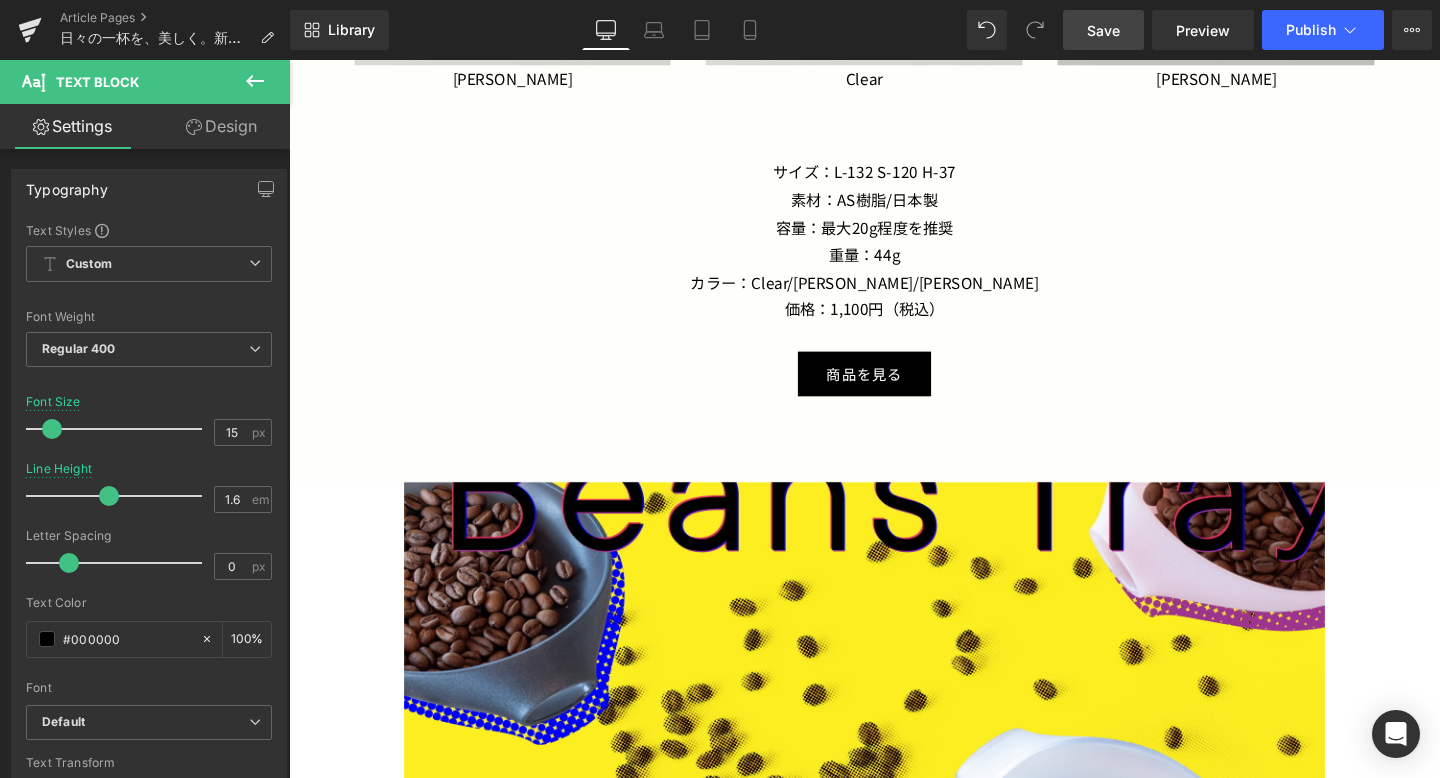 scroll, scrollTop: 4375, scrollLeft: 0, axis: vertical 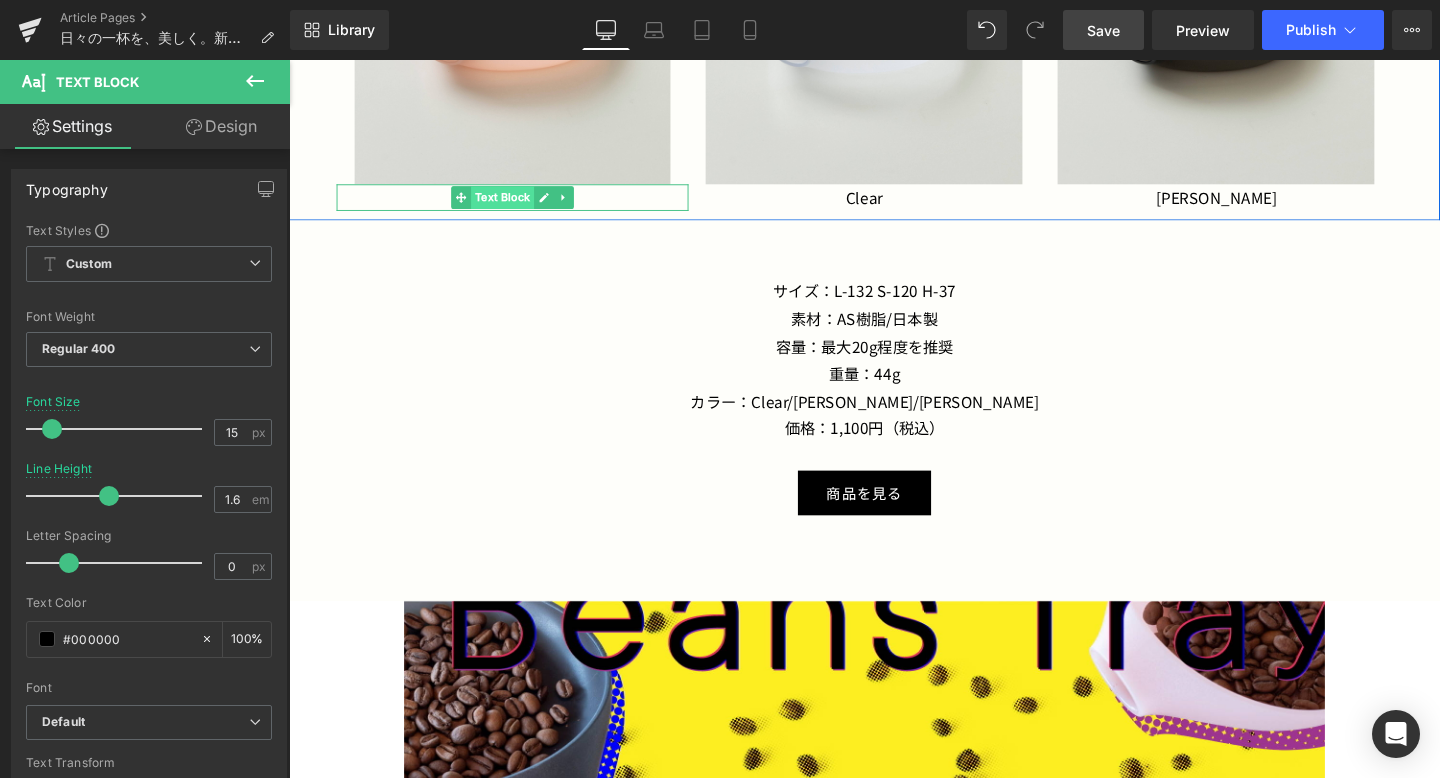 click on "Text Block" at bounding box center [513, 205] 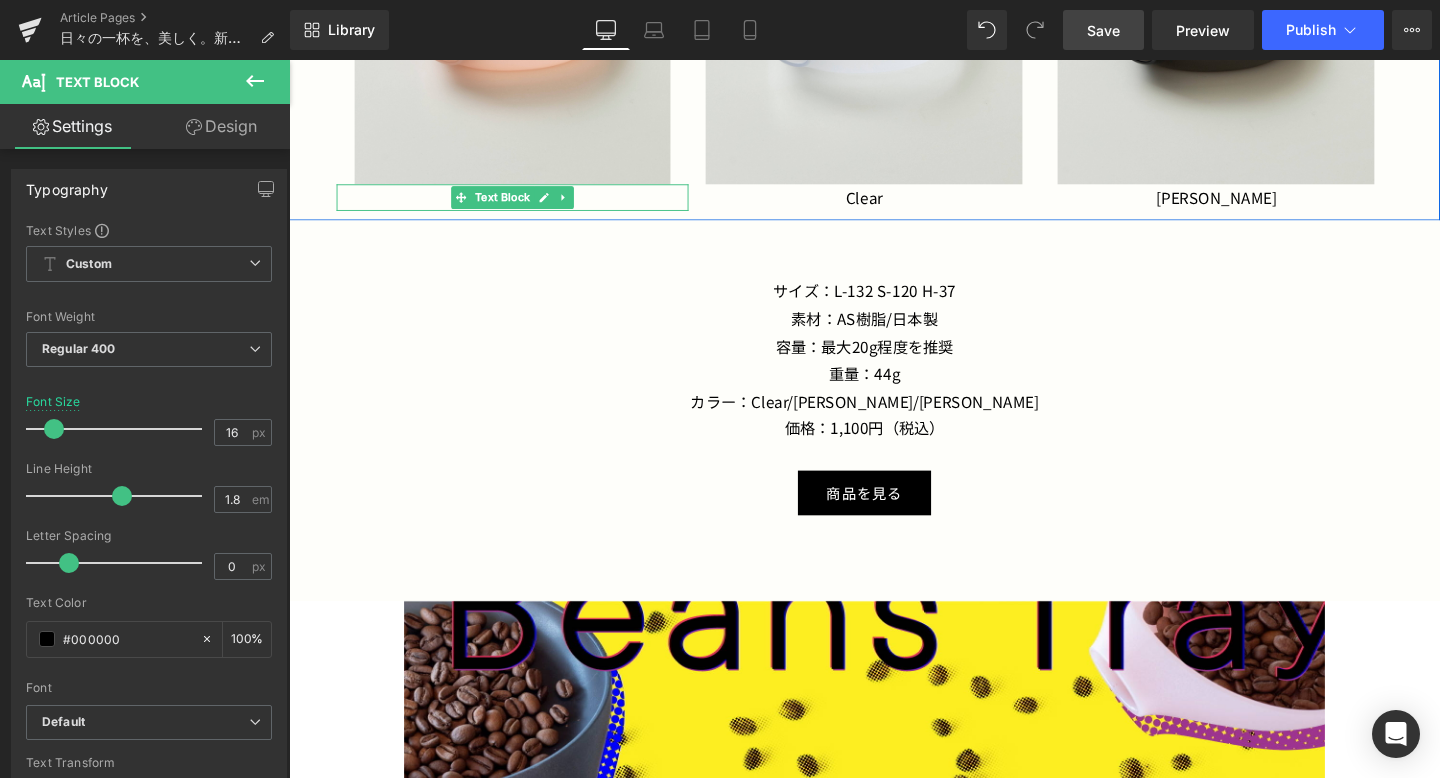 click on "[PERSON_NAME]" at bounding box center [524, 205] 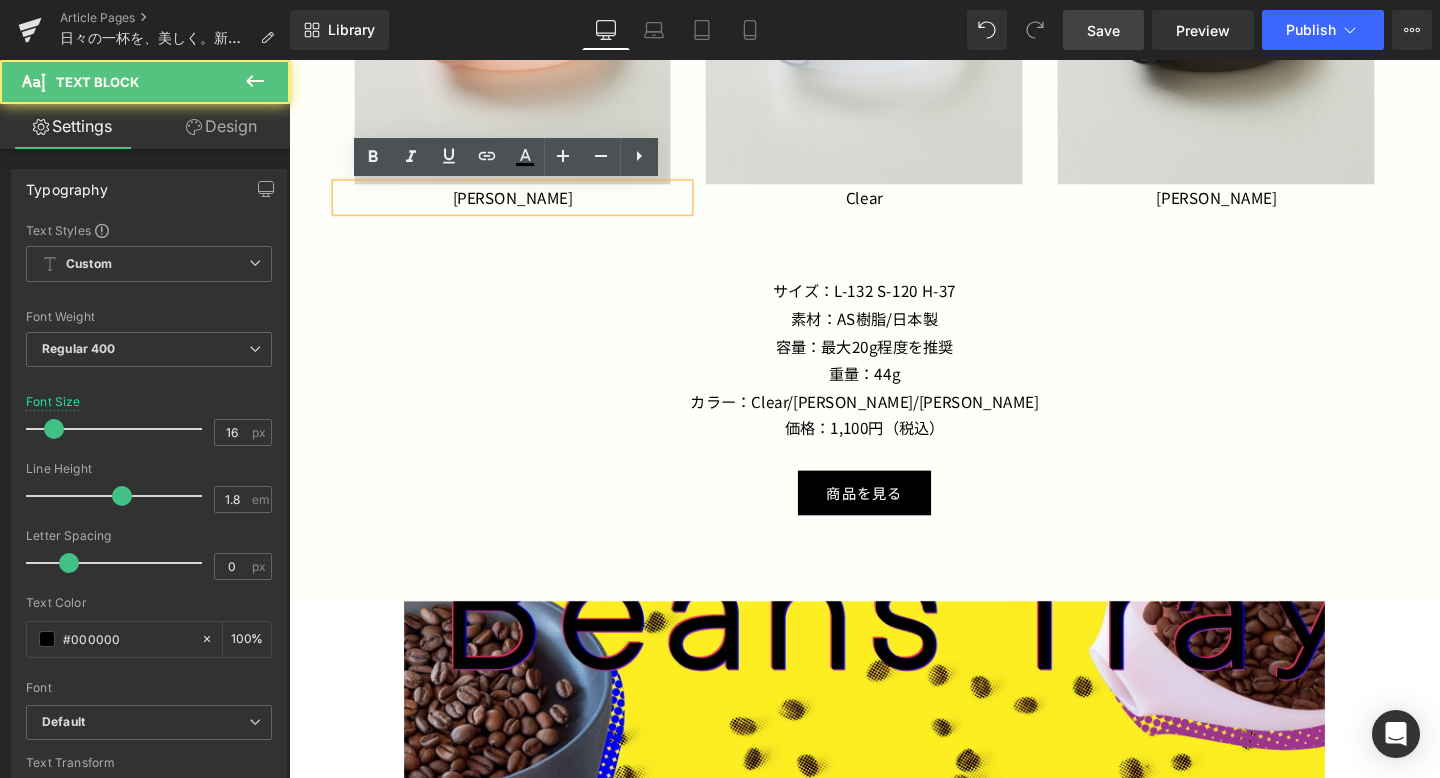 click on "[PERSON_NAME]" at bounding box center [524, 205] 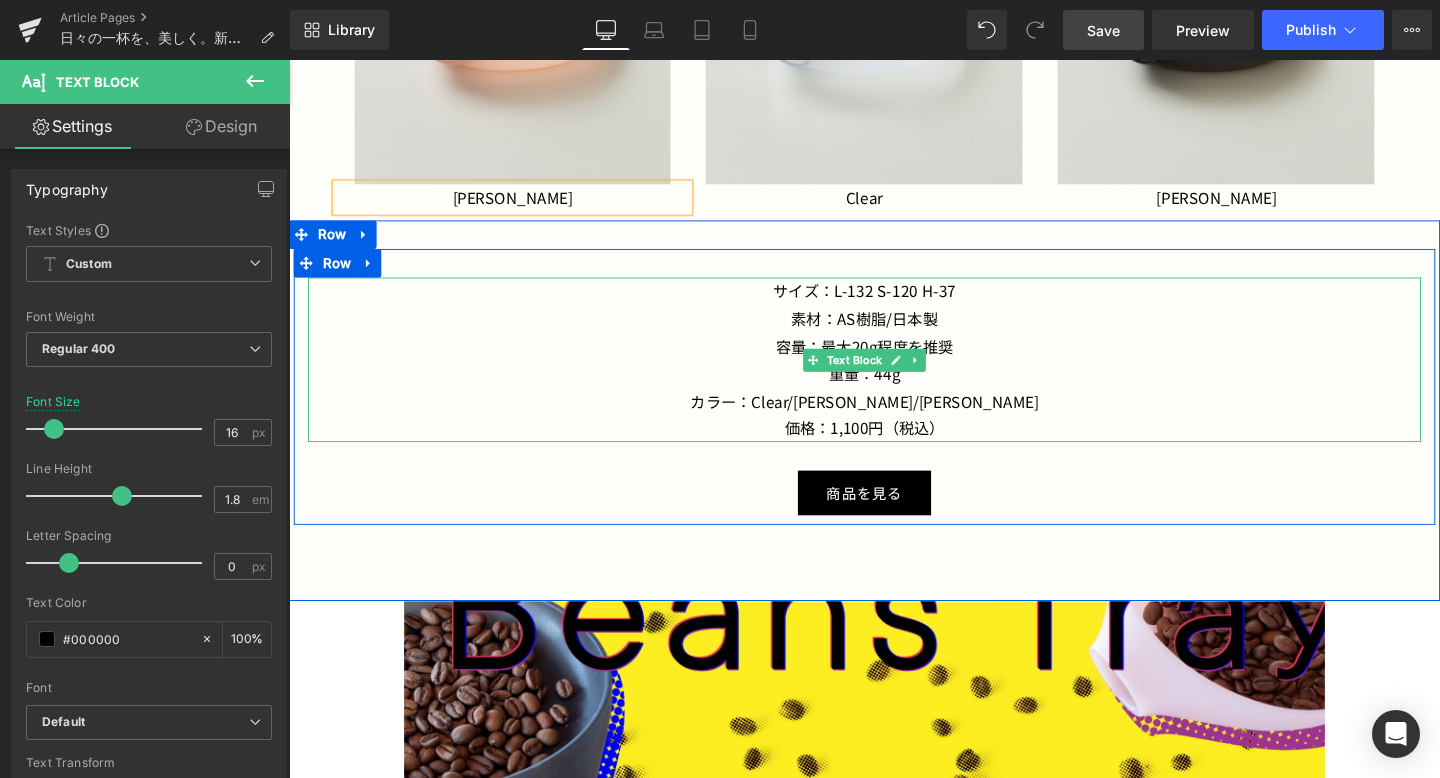 type 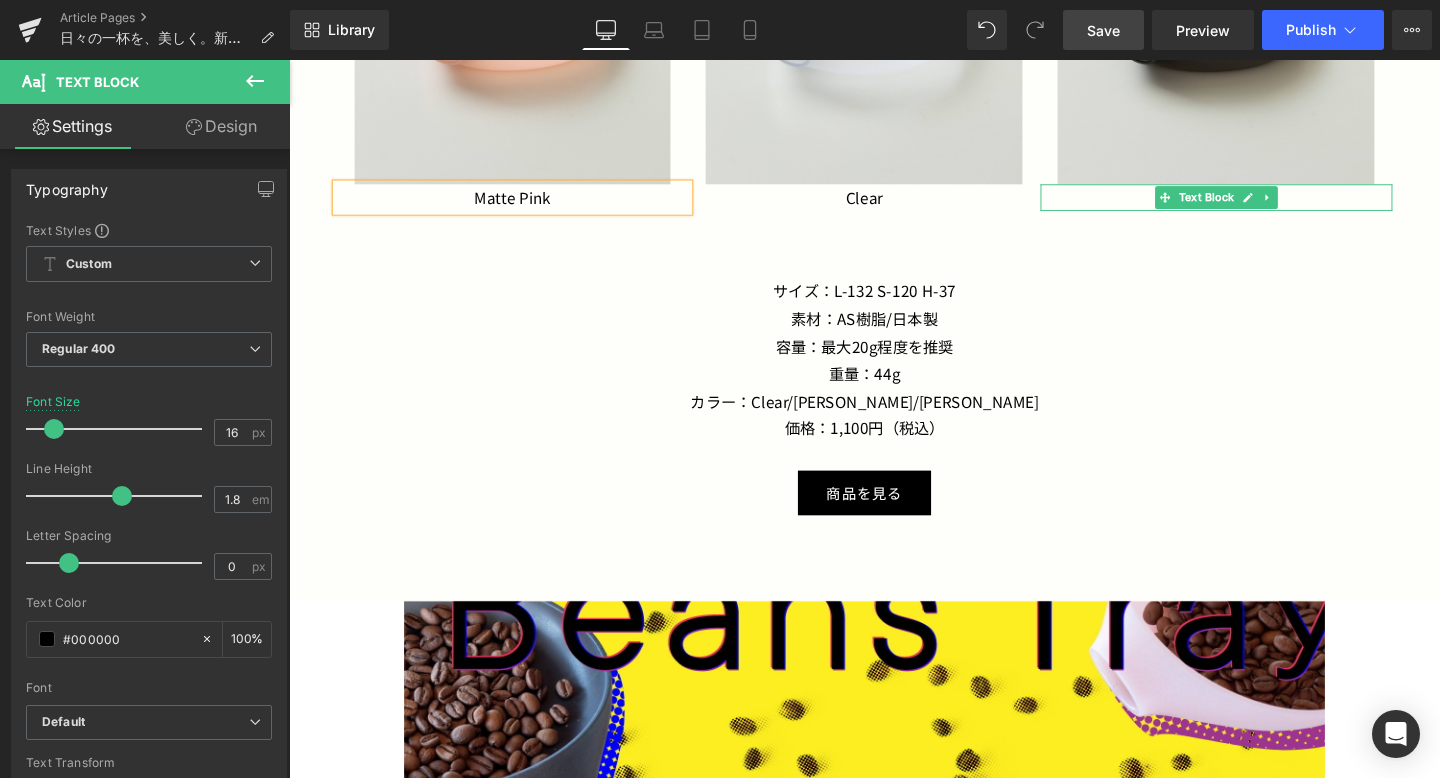 click on "[PERSON_NAME]" at bounding box center [1264, 205] 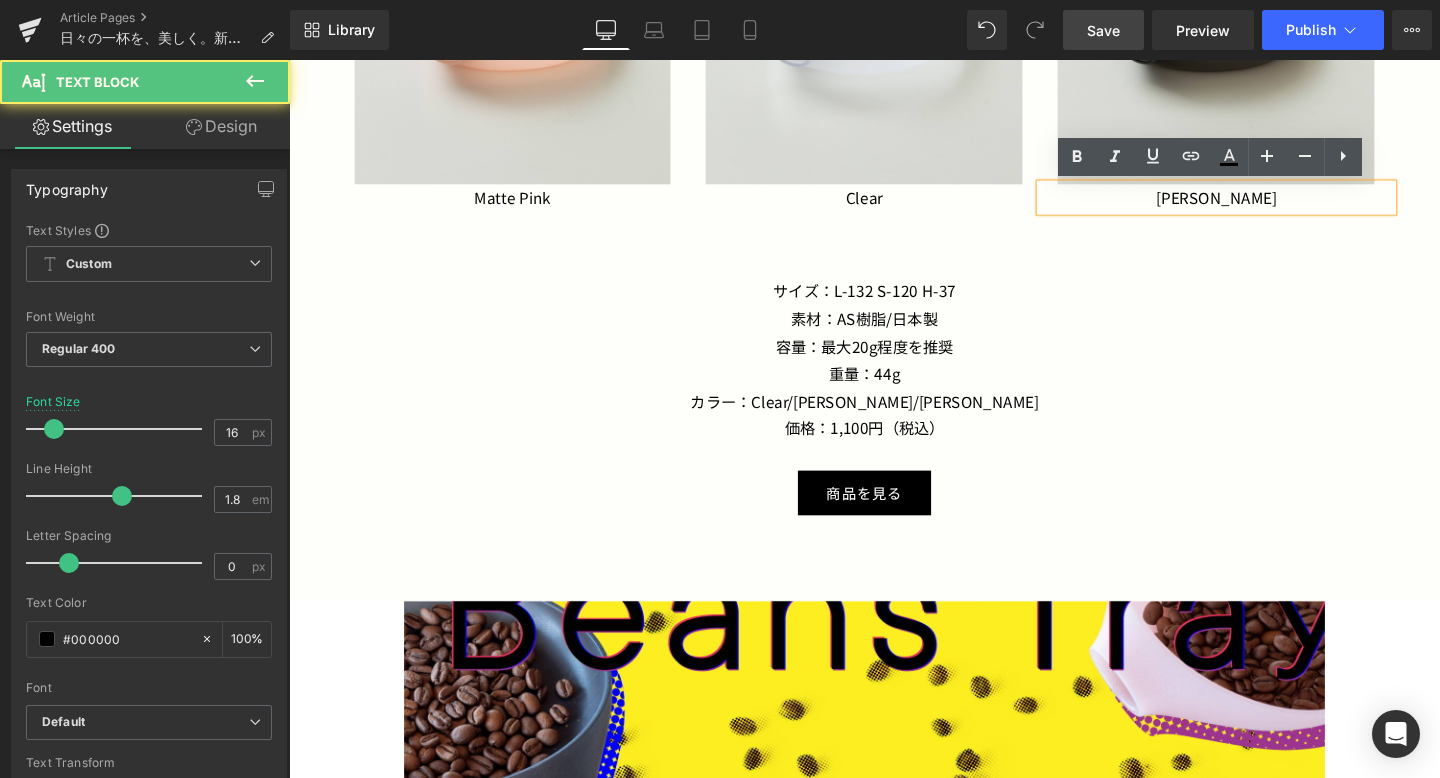 click on "[PERSON_NAME]" at bounding box center (1264, 205) 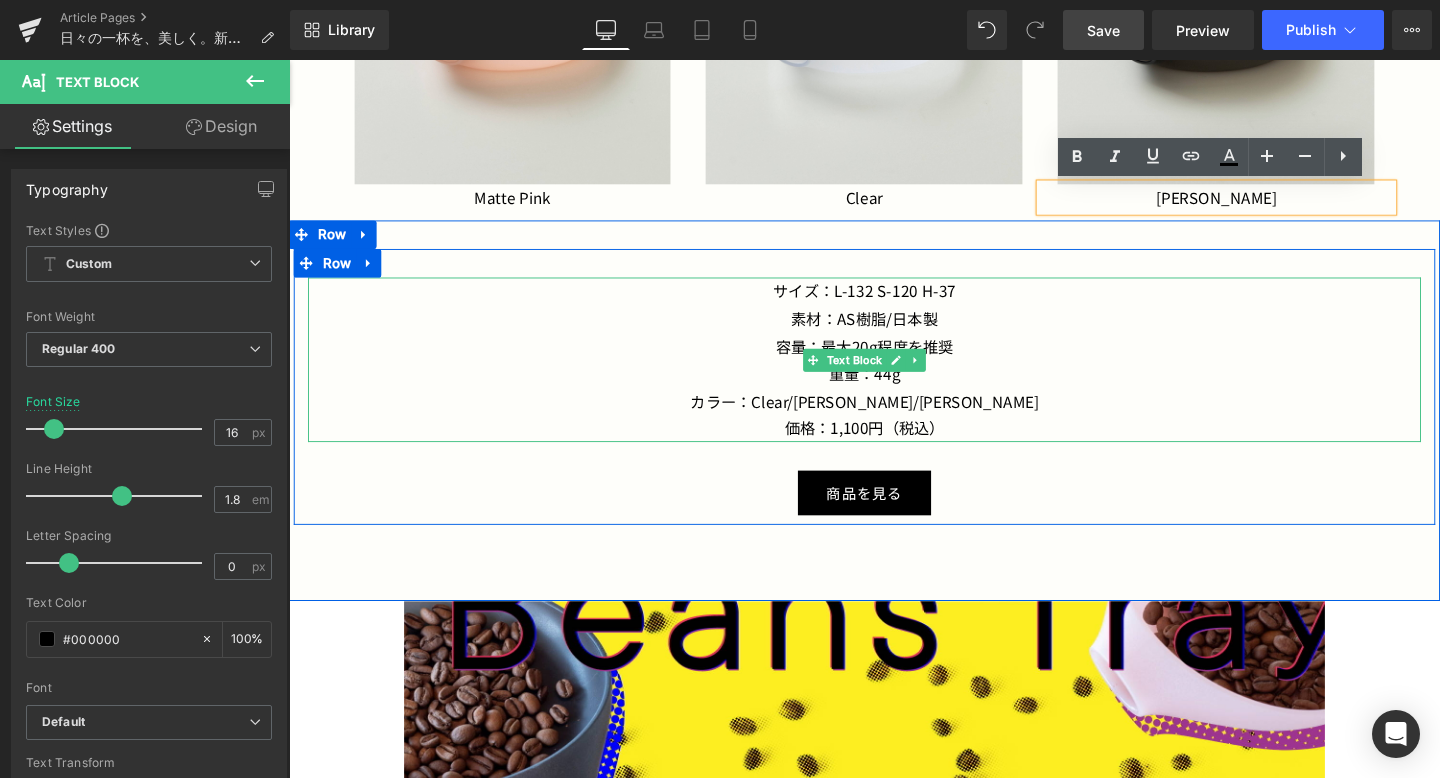 type 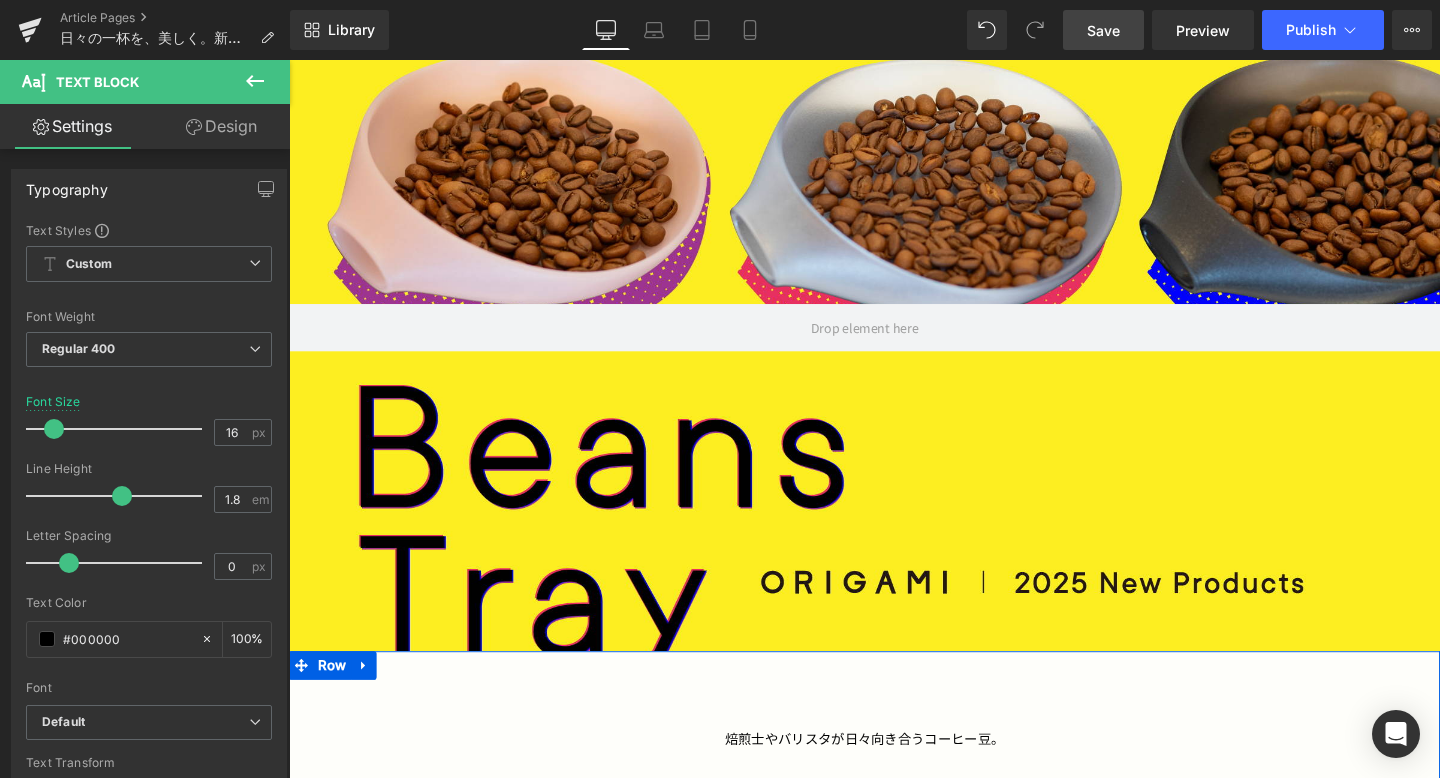 scroll, scrollTop: 225, scrollLeft: 0, axis: vertical 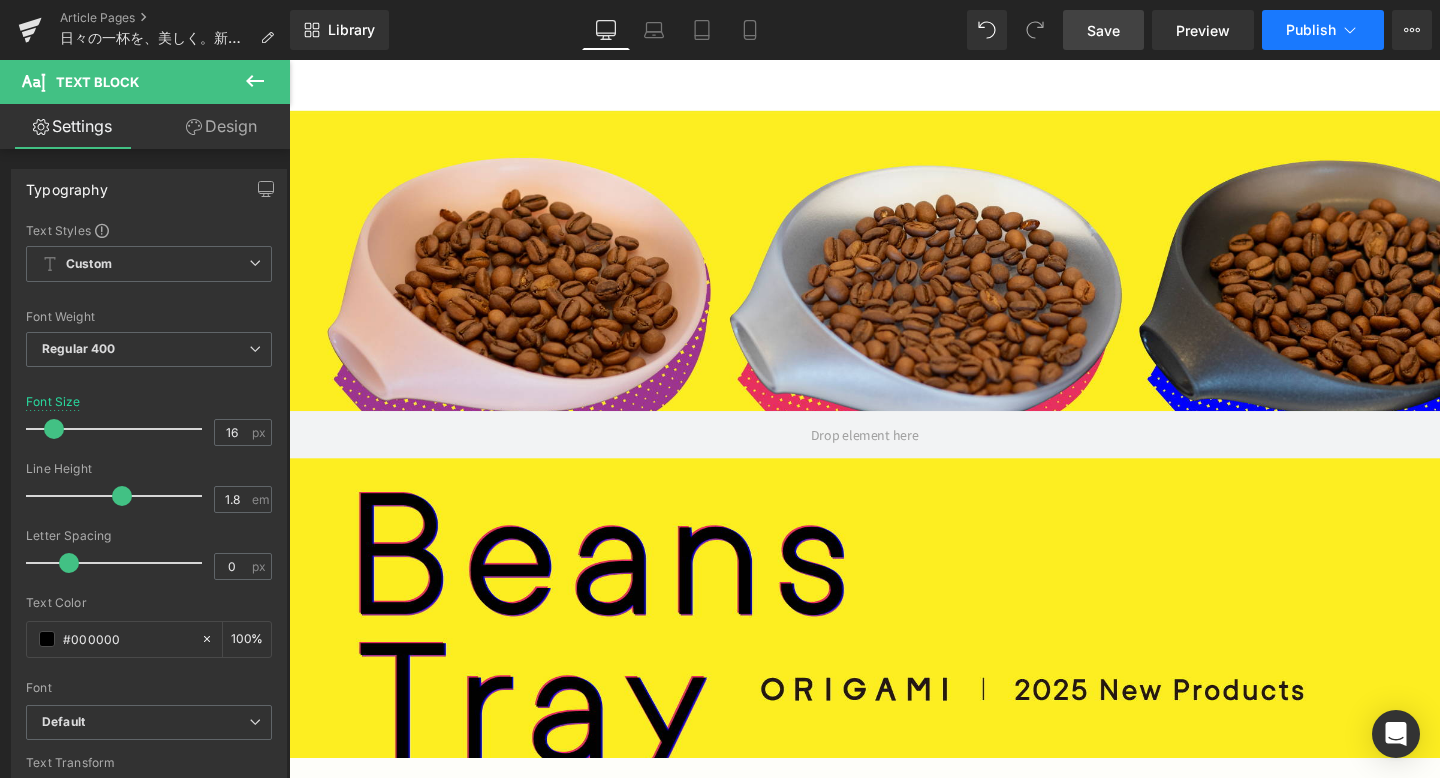 click on "Publish" at bounding box center (1311, 30) 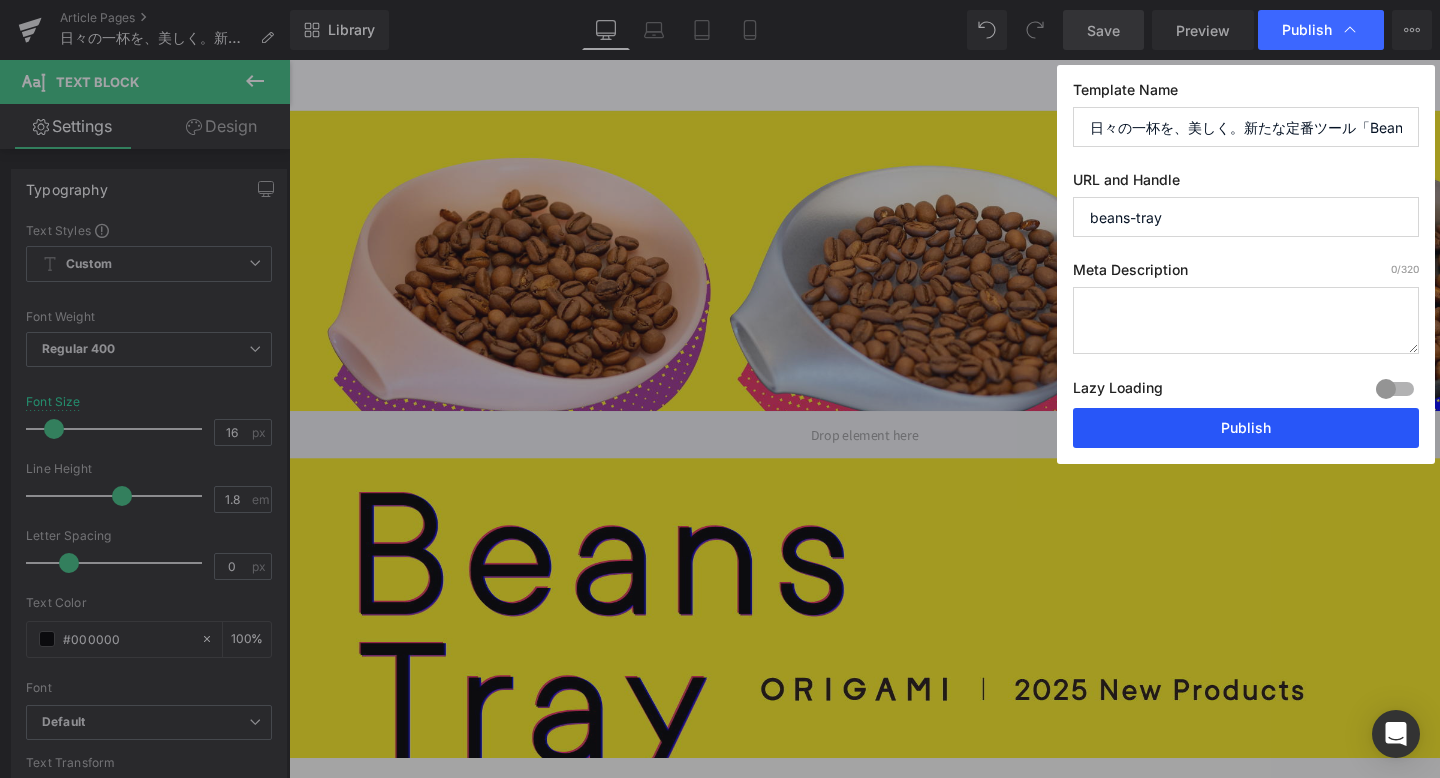 click on "Publish" at bounding box center [1246, 428] 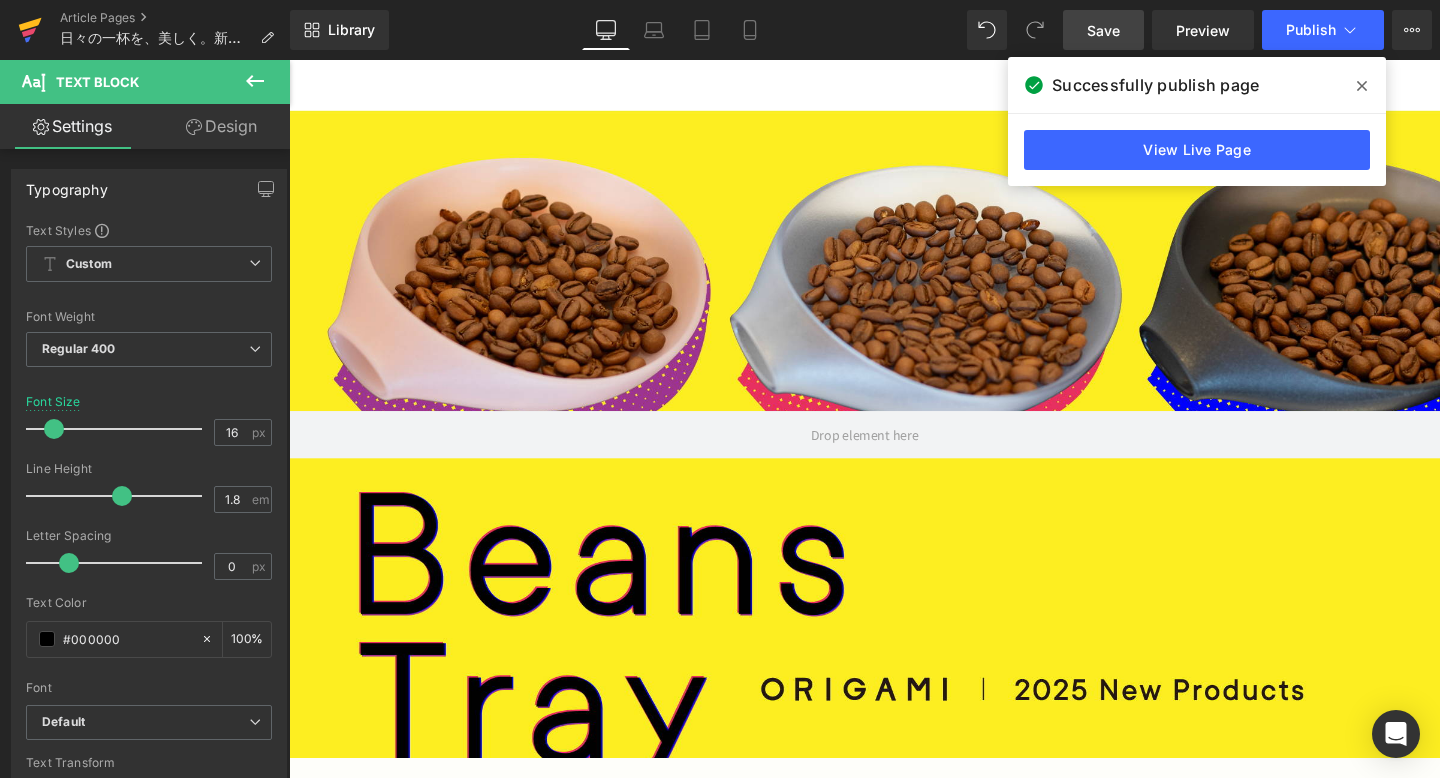 click at bounding box center [30, 30] 